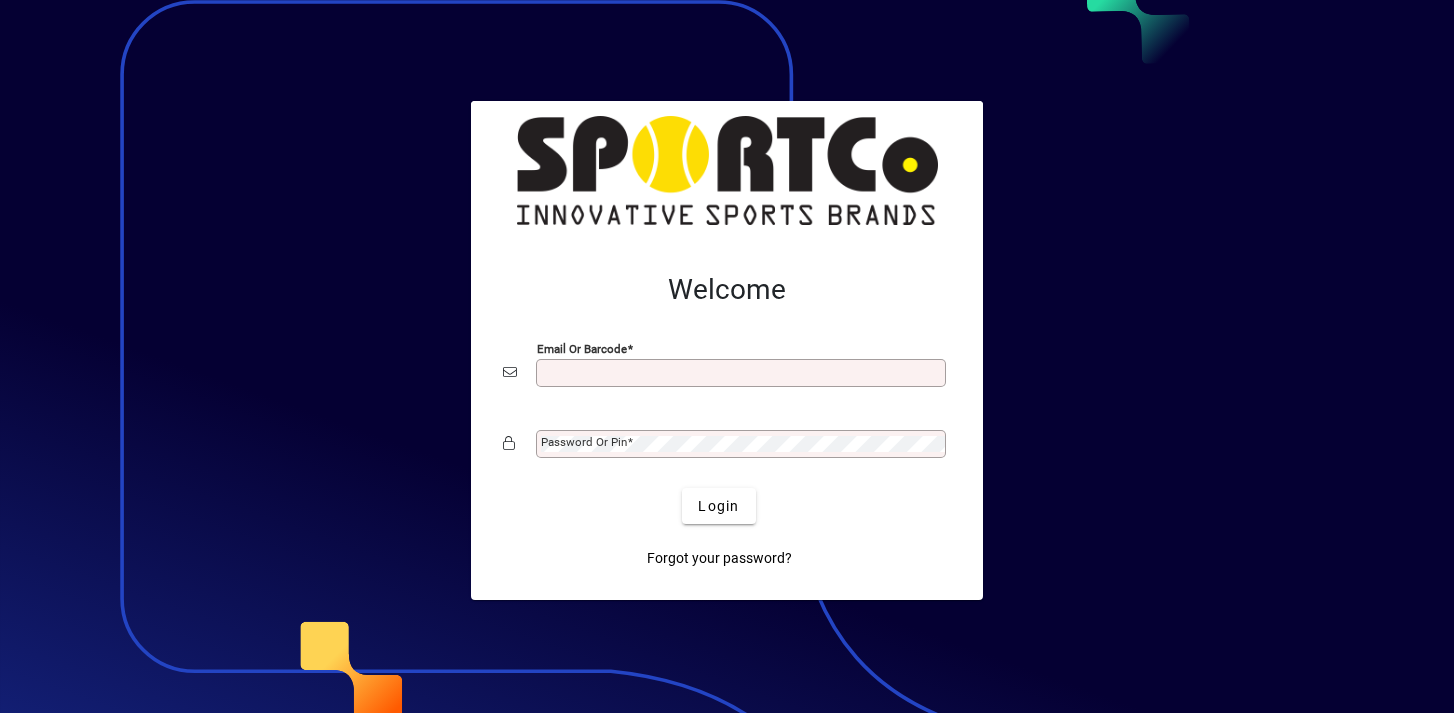 scroll, scrollTop: 0, scrollLeft: 0, axis: both 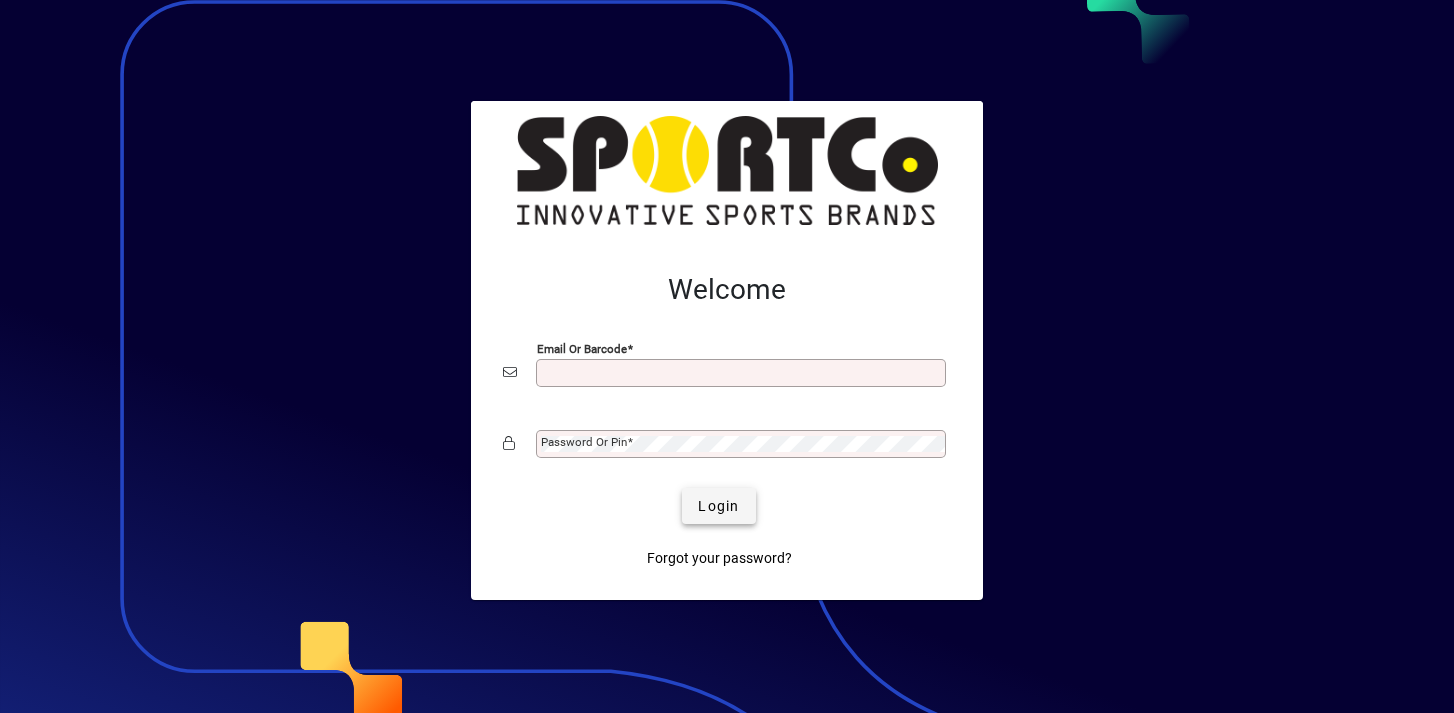 type on "**********" 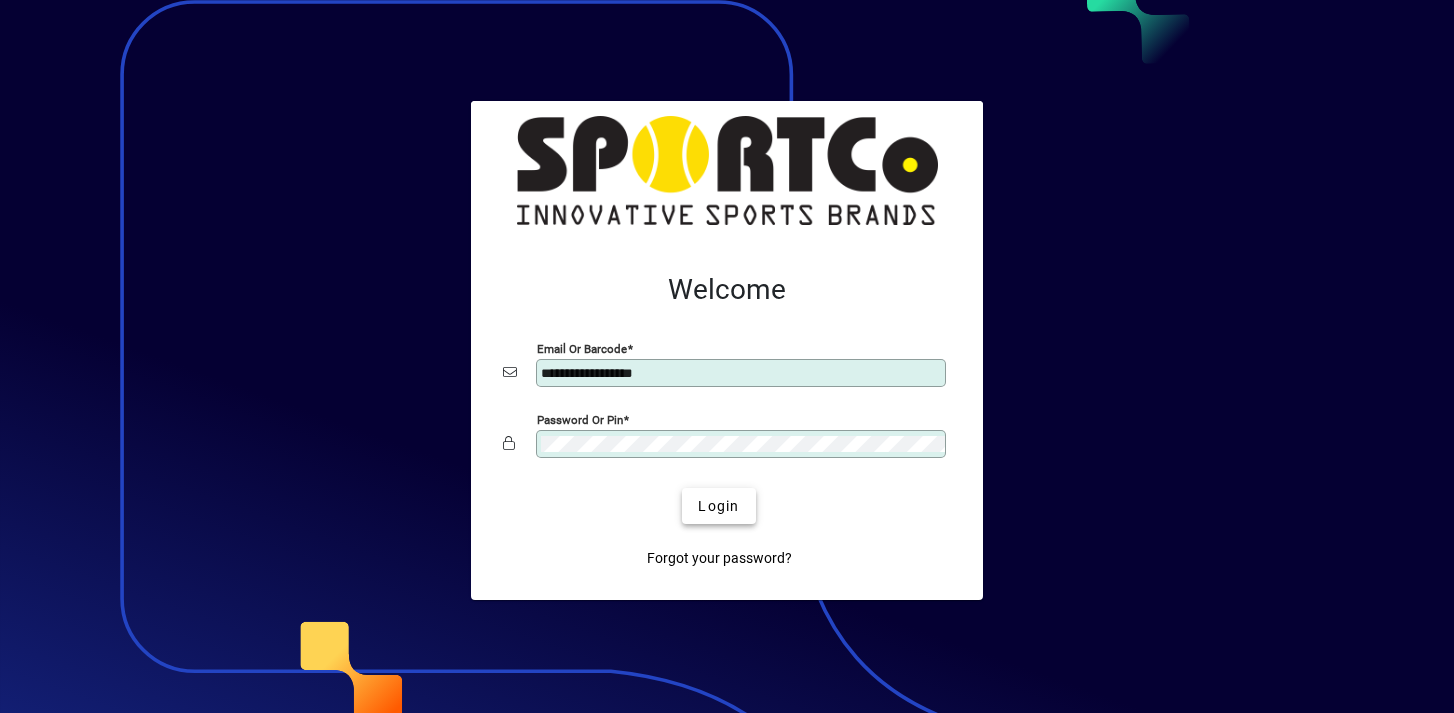 click 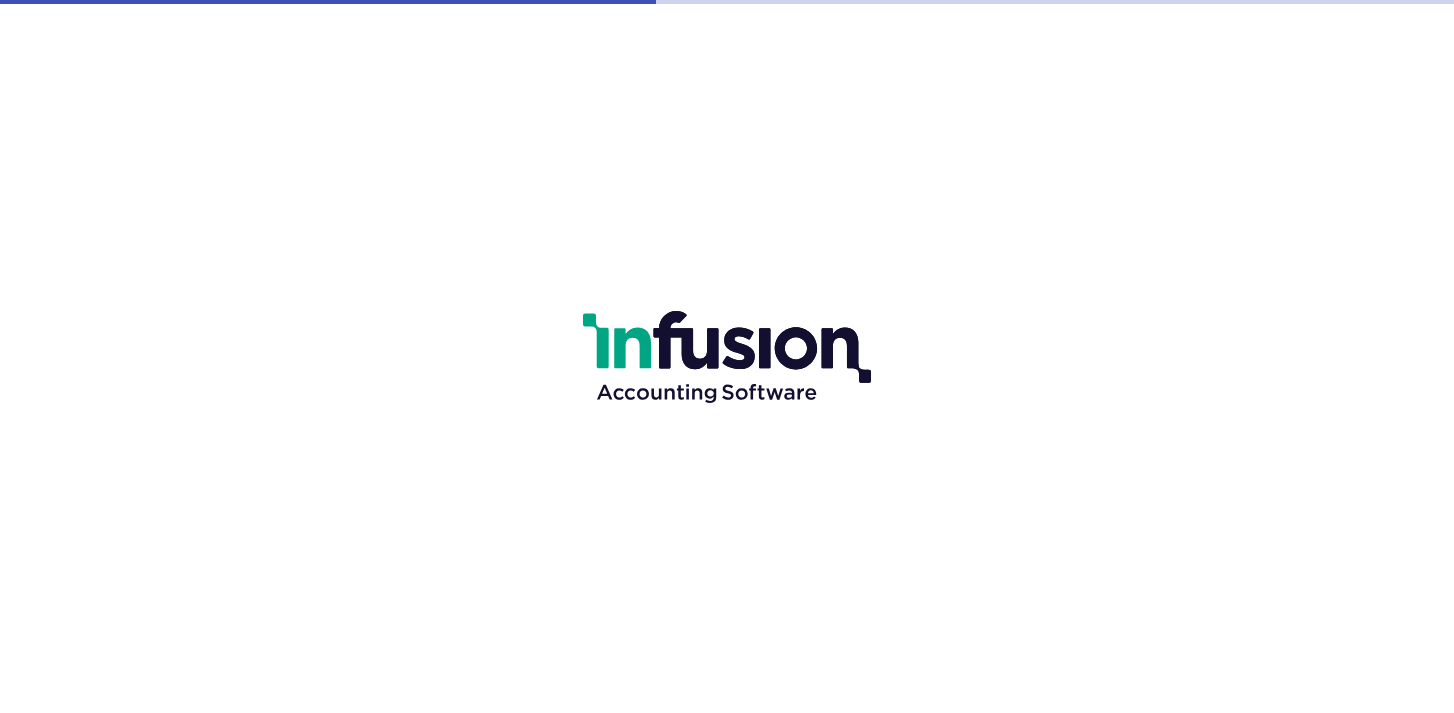 scroll, scrollTop: 0, scrollLeft: 0, axis: both 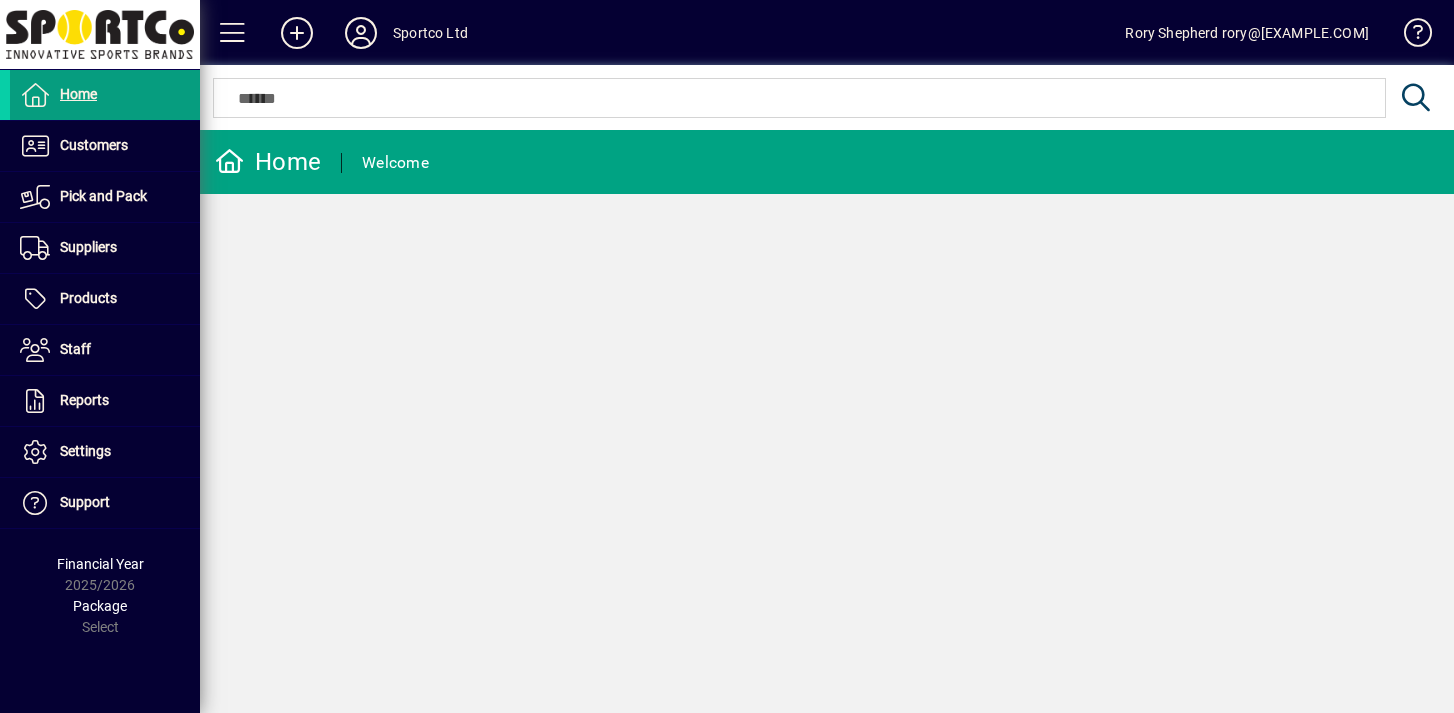 click on "Products" at bounding box center [88, 298] 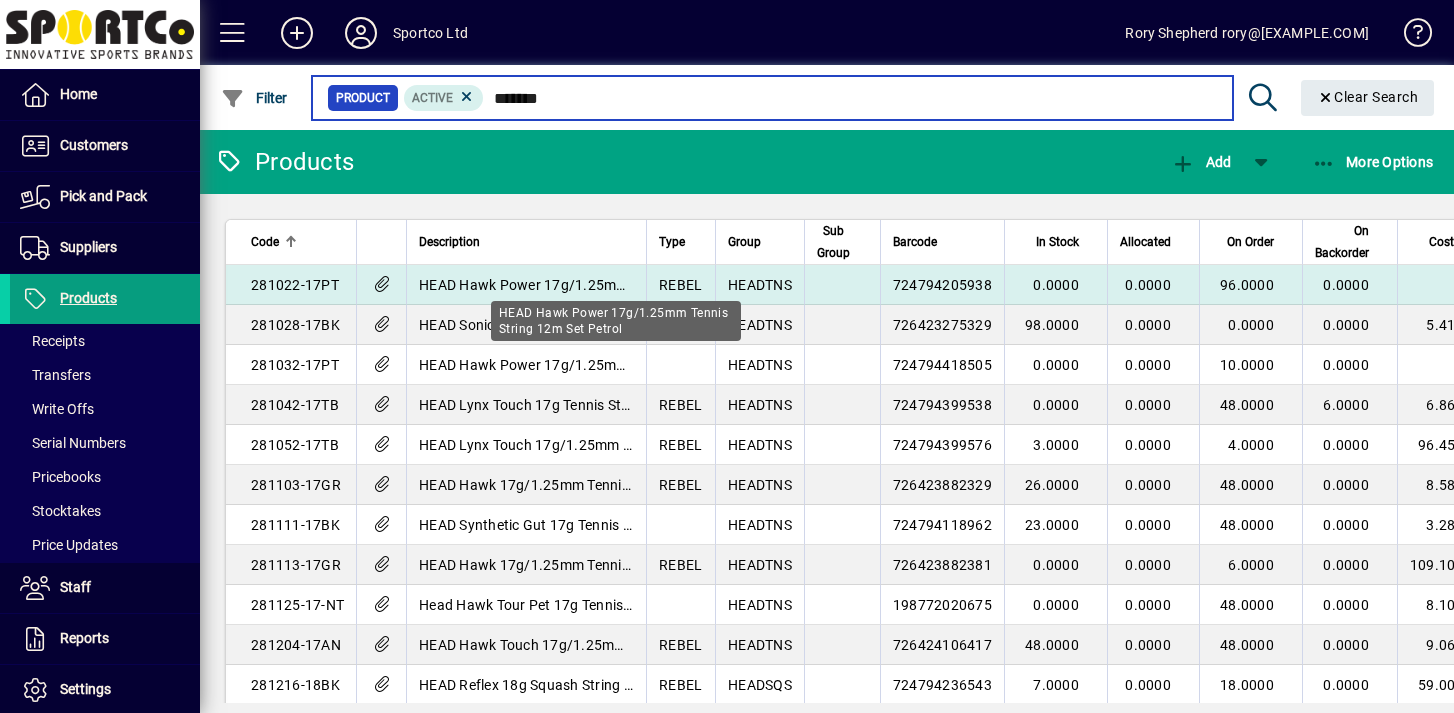 type on "*******" 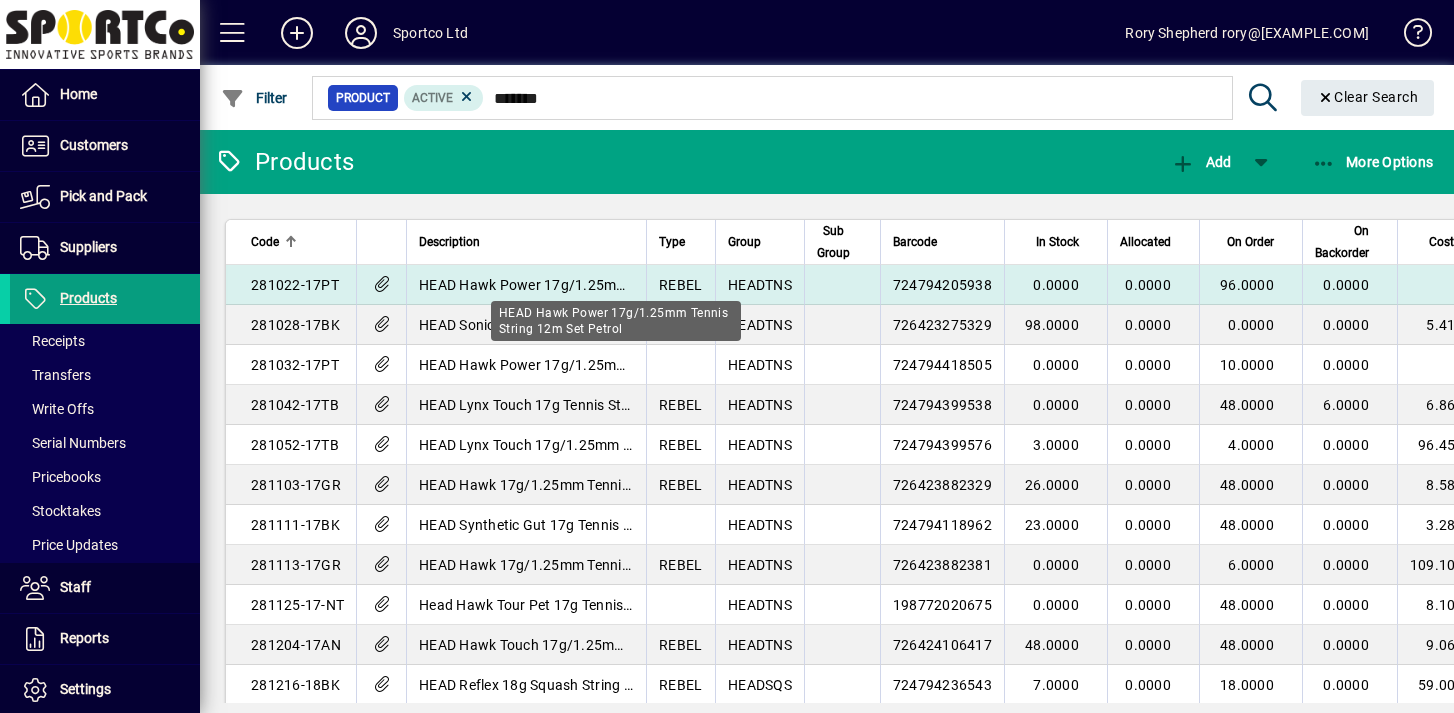 click on "HEAD Hawk Power 17g/1.25mm Tennis String 12m Set Petrol" at bounding box center [616, 285] 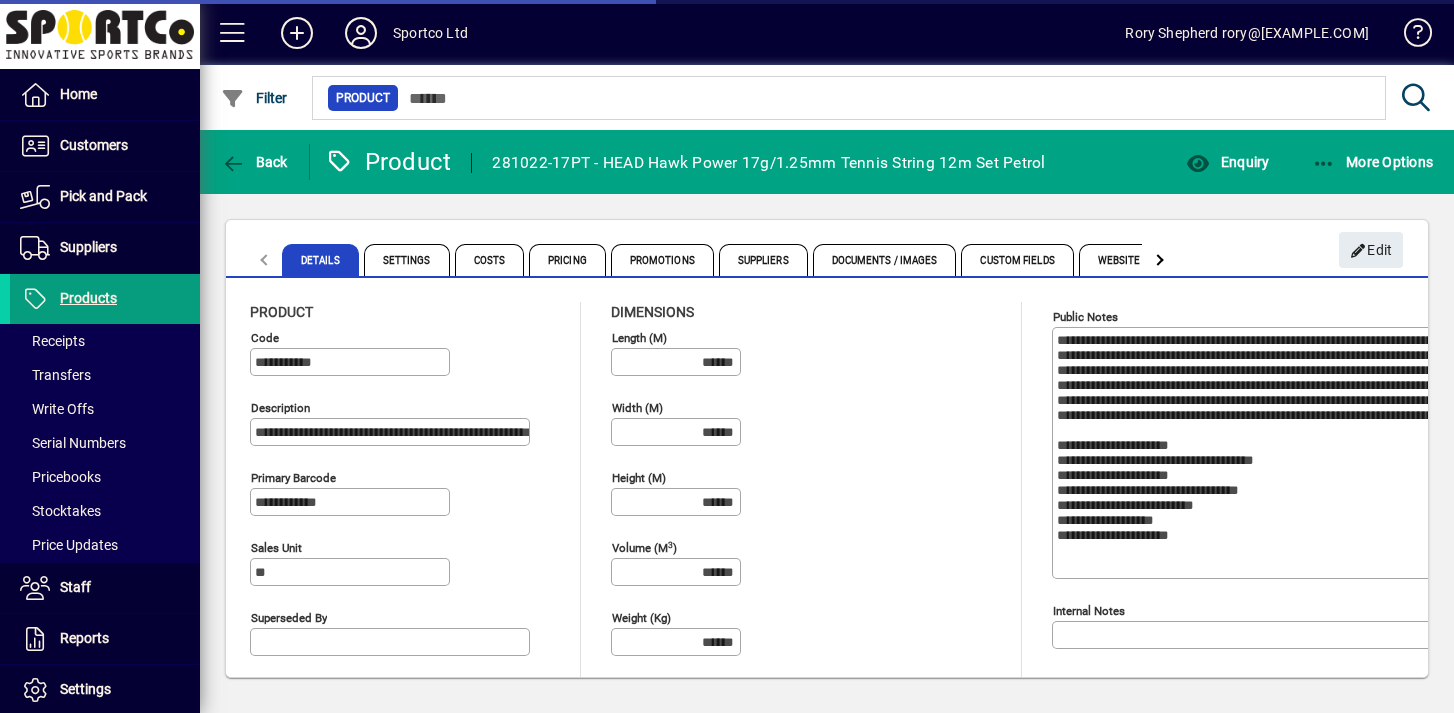 type on "****" 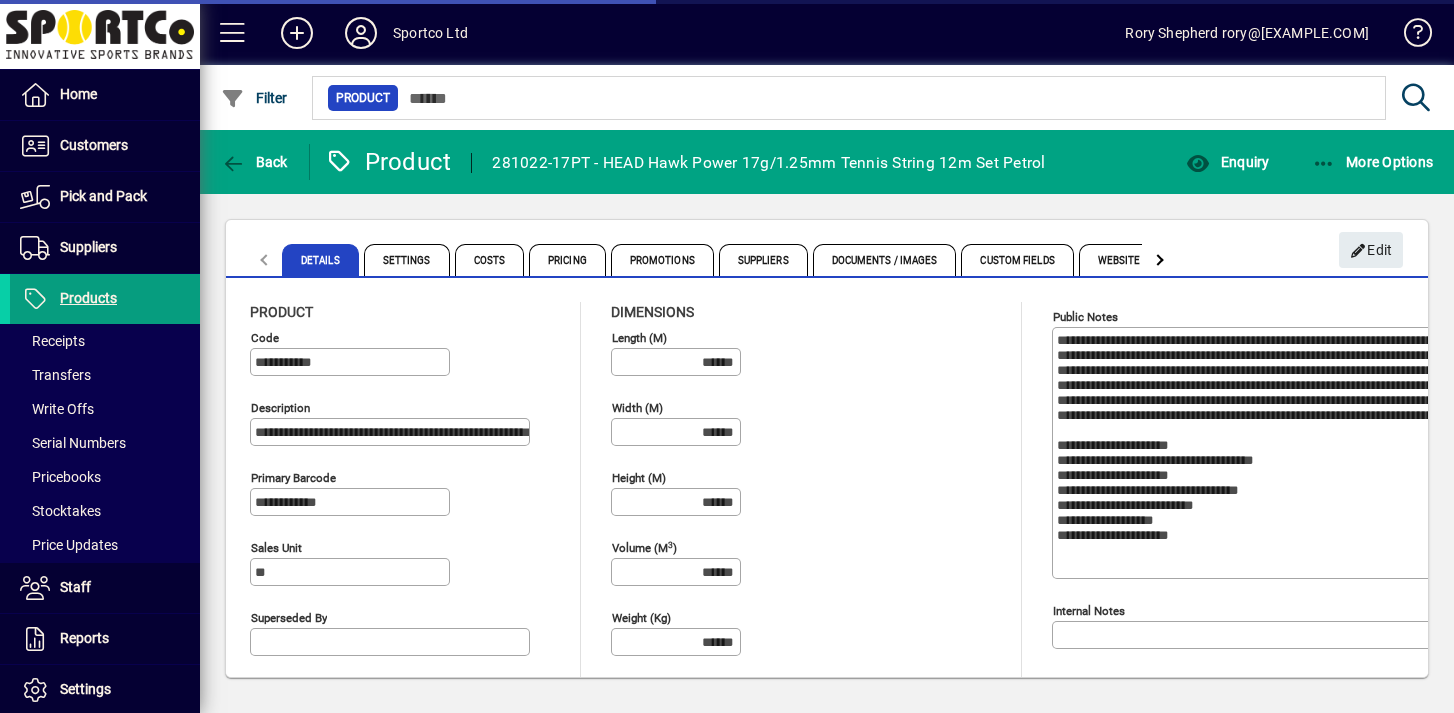 type on "**********" 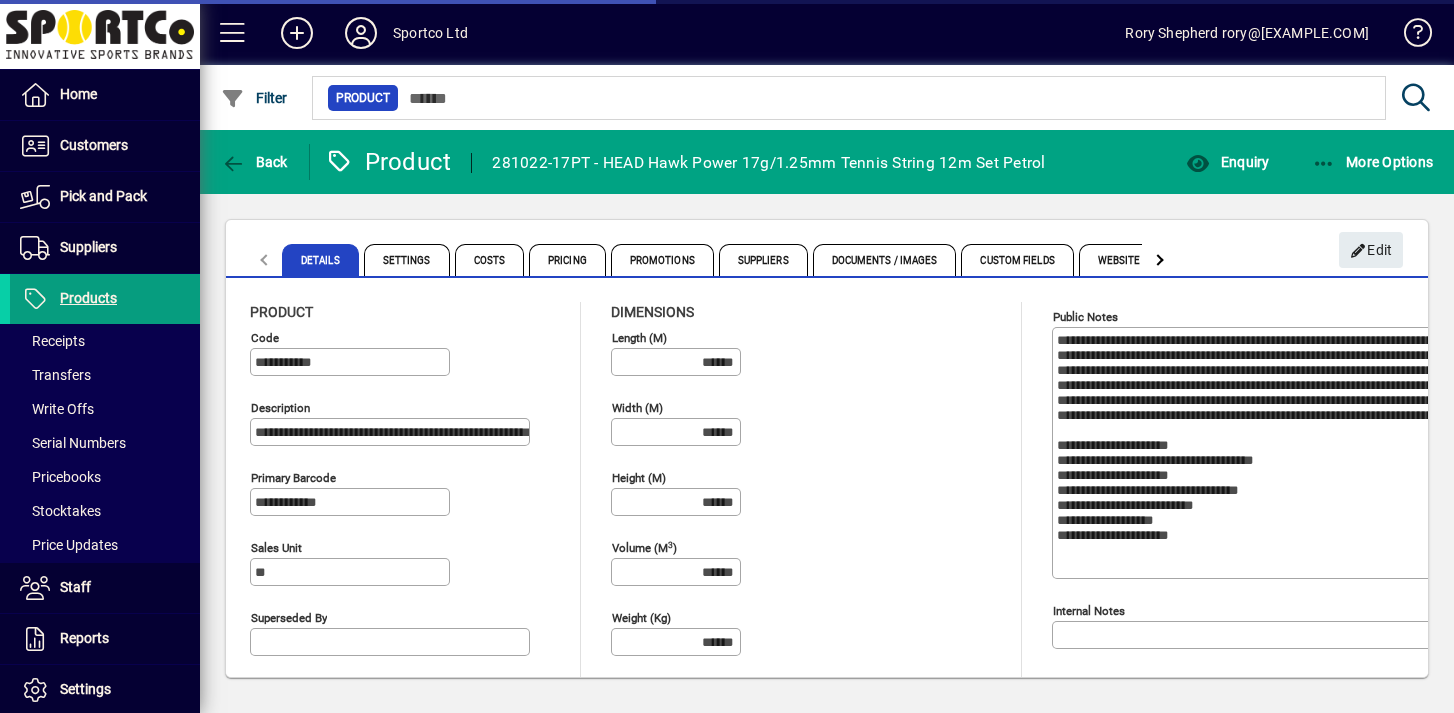 type on "**********" 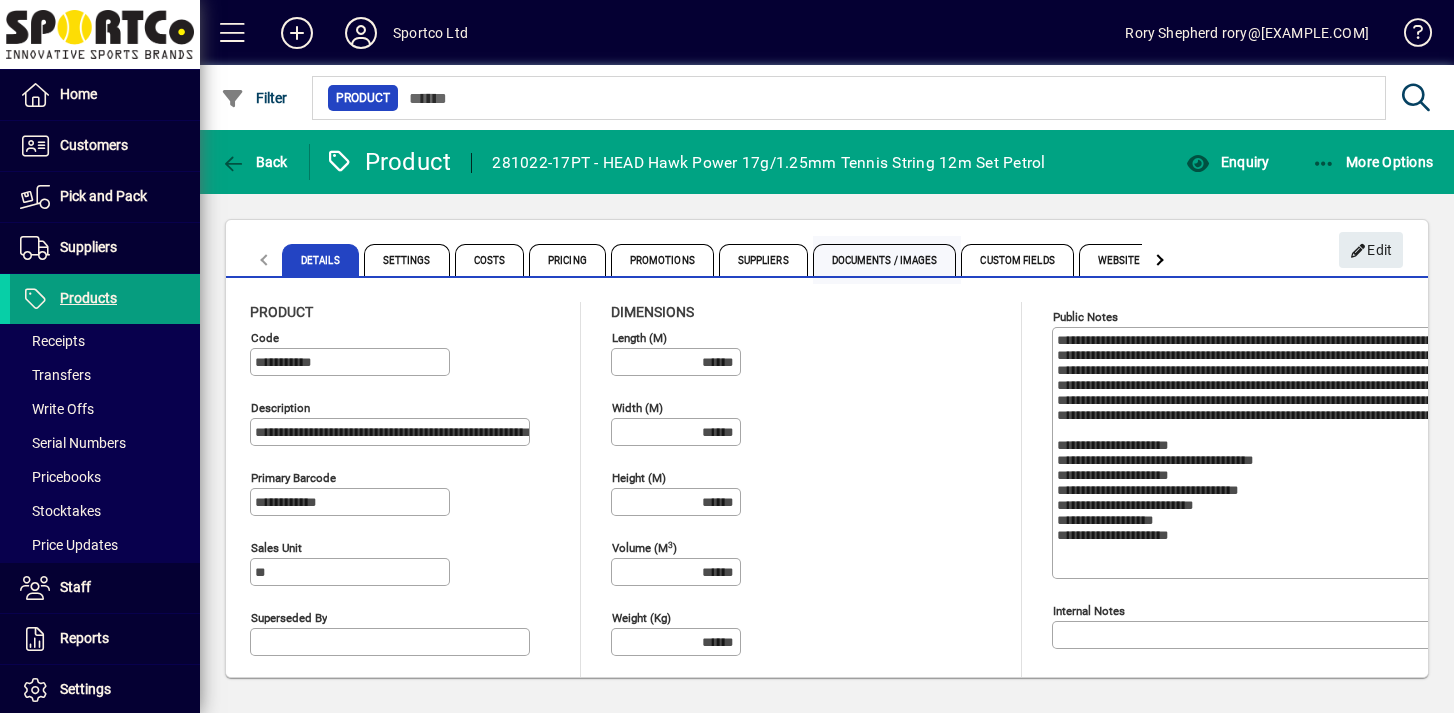 click on "Documents / Images" at bounding box center (885, 260) 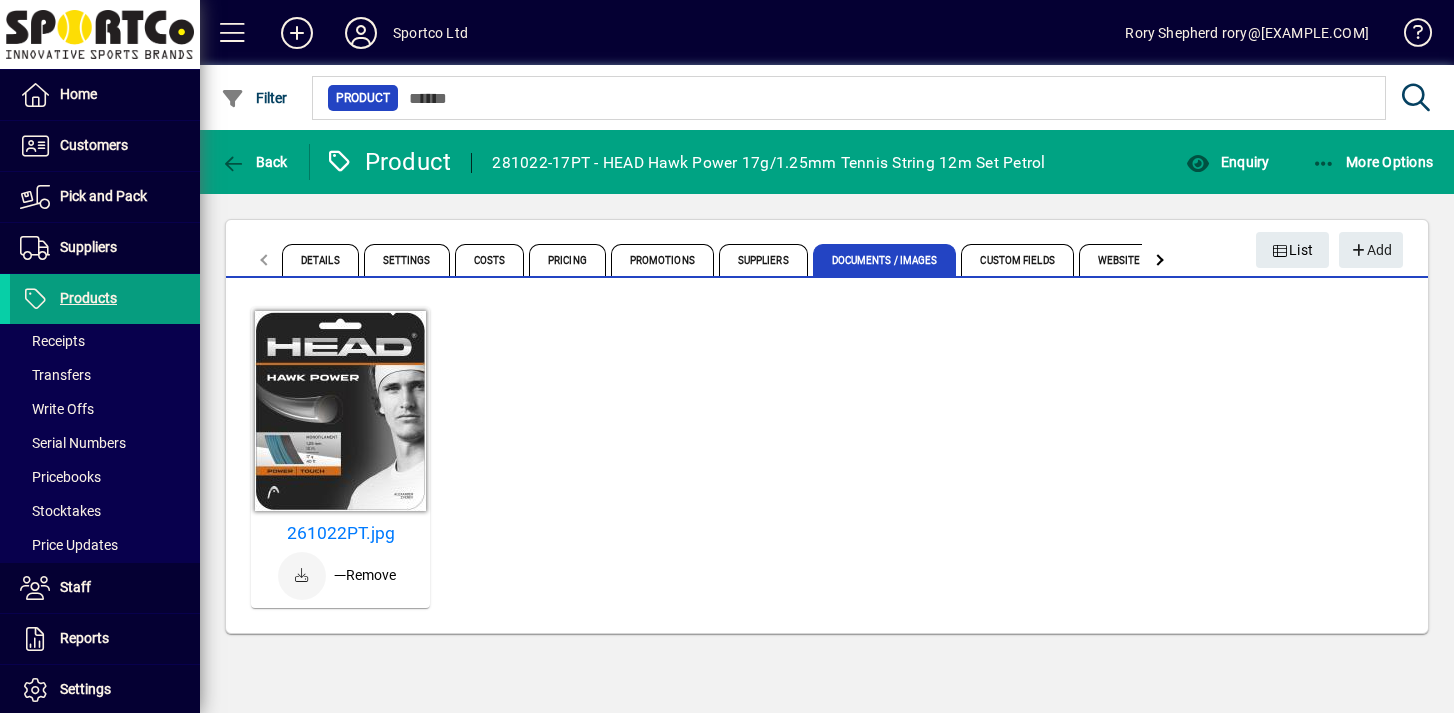 click 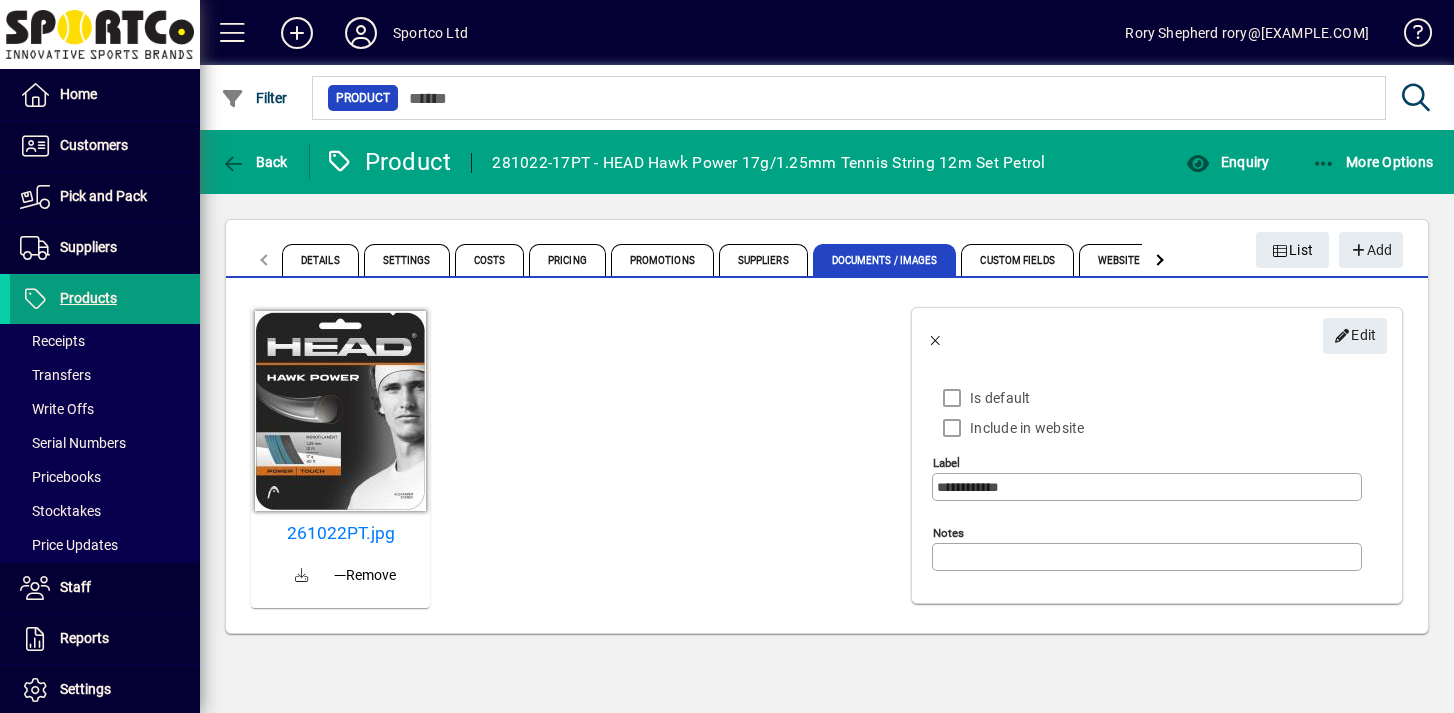 drag, startPoint x: 608, startPoint y: 163, endPoint x: 1051, endPoint y: 167, distance: 443.01807 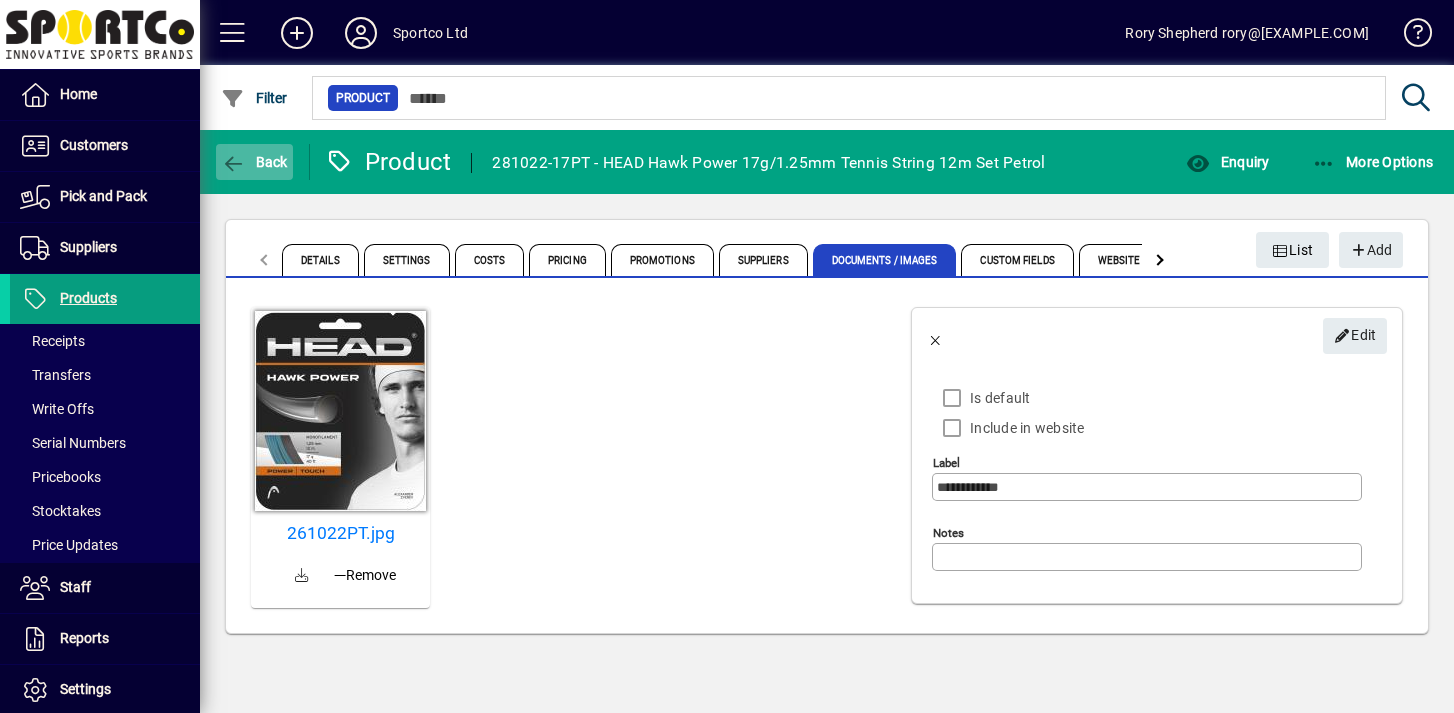 click on "Back" 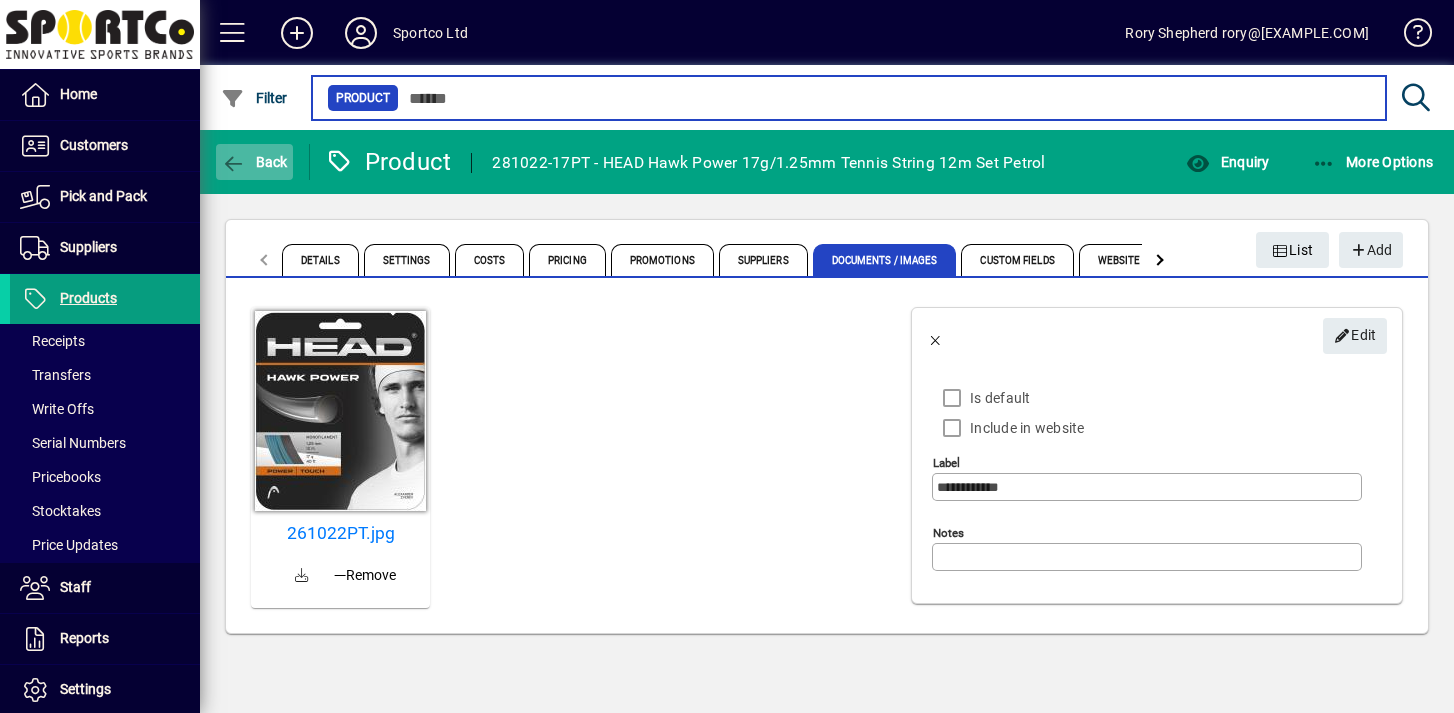 type on "*******" 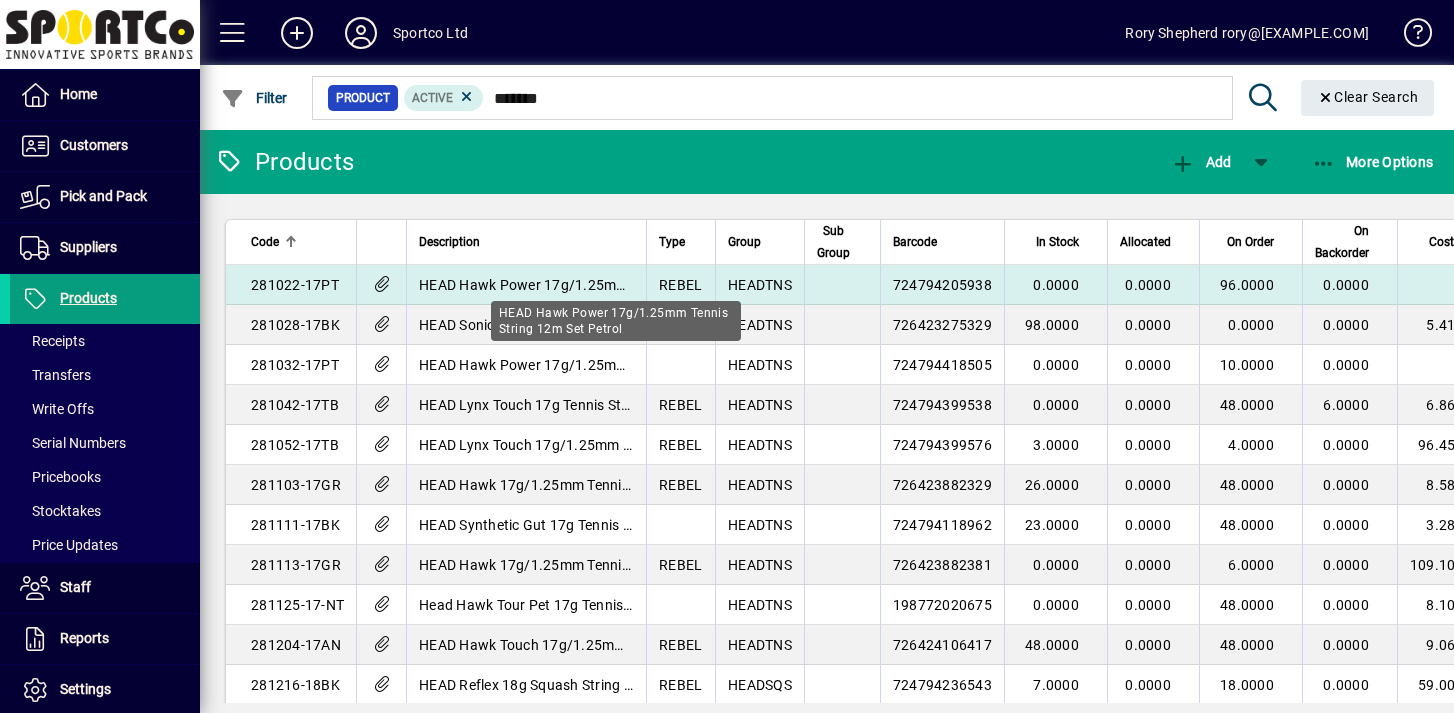 click on "HEAD Hawk Power 17g/1.25mm Tennis String 12m Set Petrol" at bounding box center [616, 285] 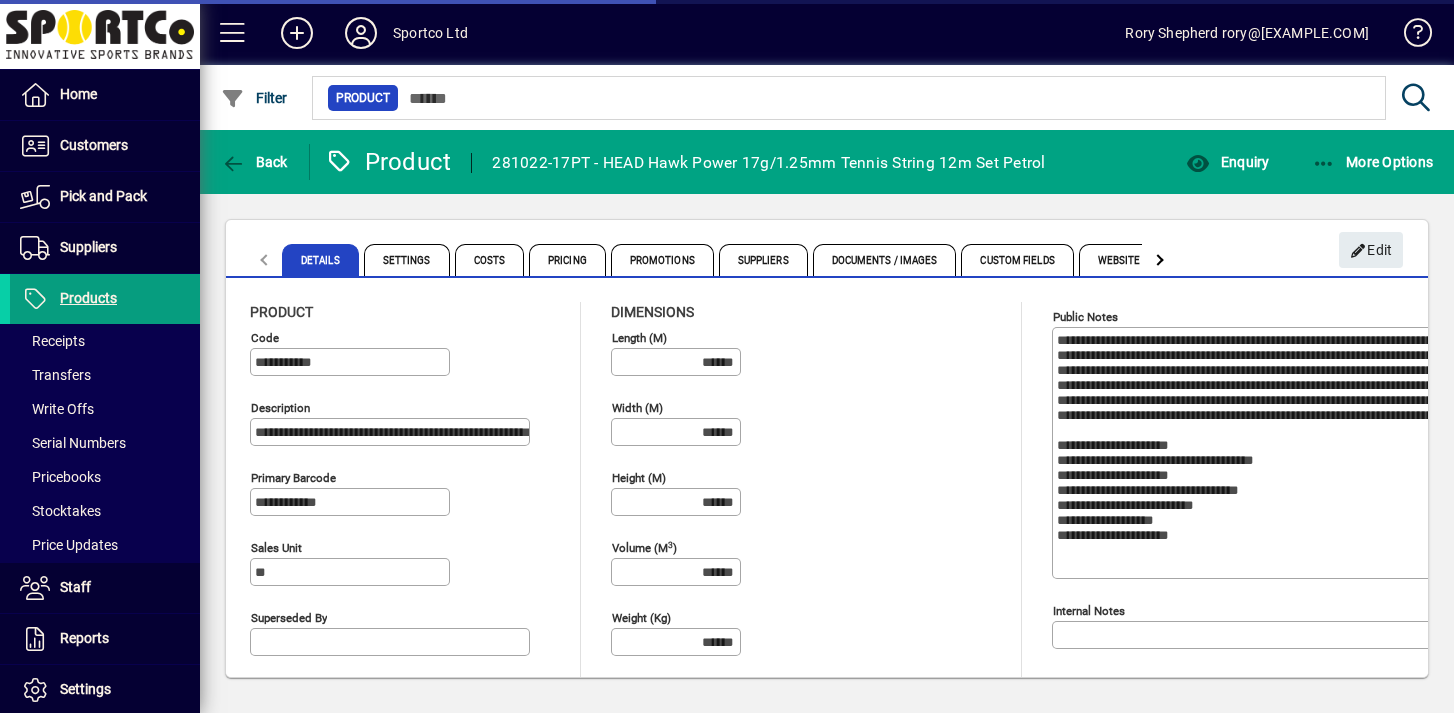 click on "**********" at bounding box center (1269, 453) 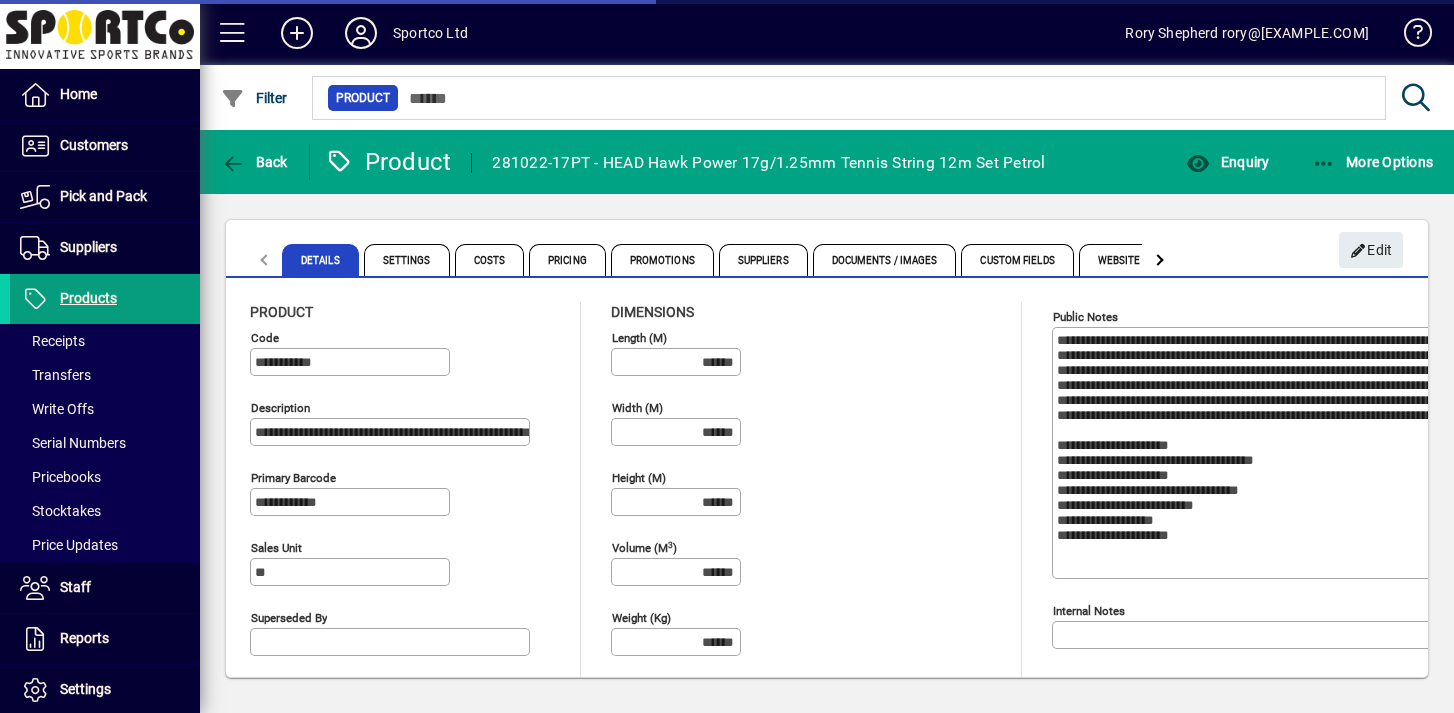 click on "**********" at bounding box center (1269, 453) 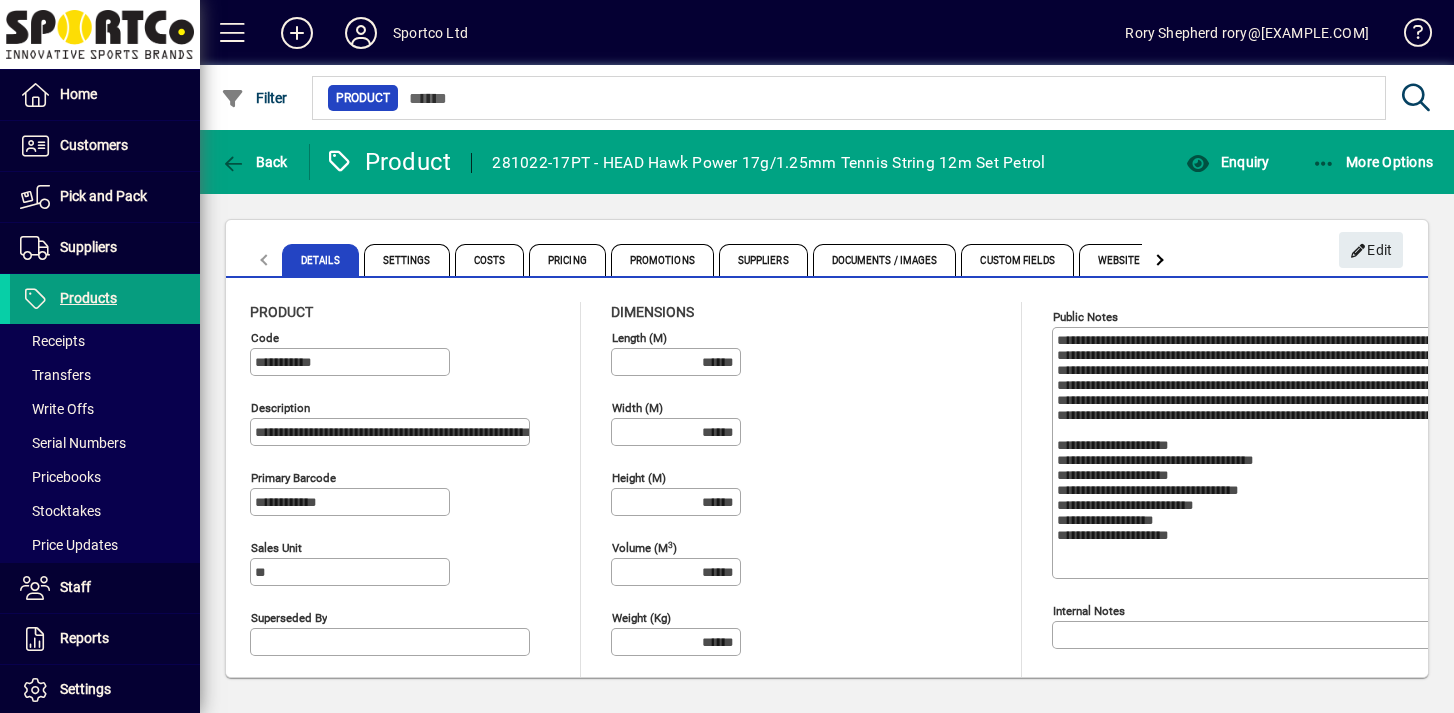 click on "**********" at bounding box center [1269, 453] 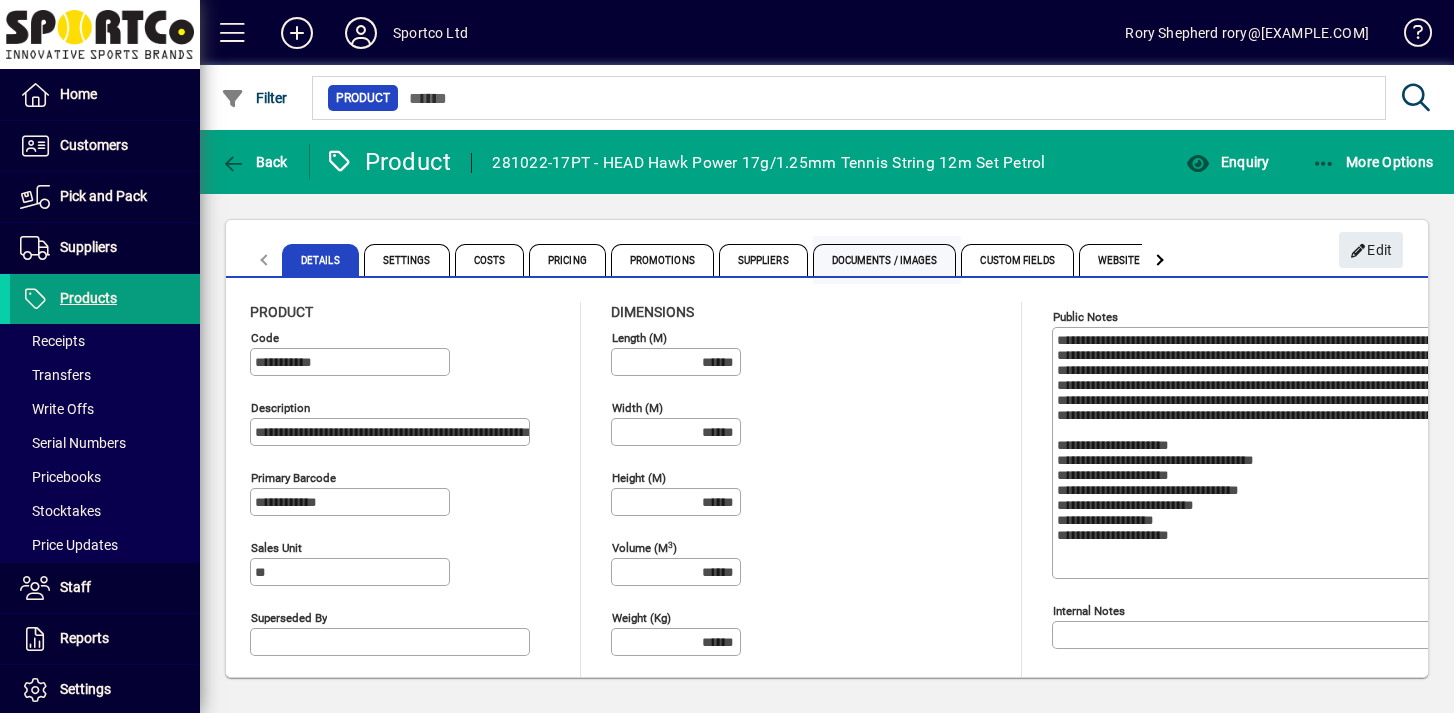 click on "Documents / Images" at bounding box center (885, 260) 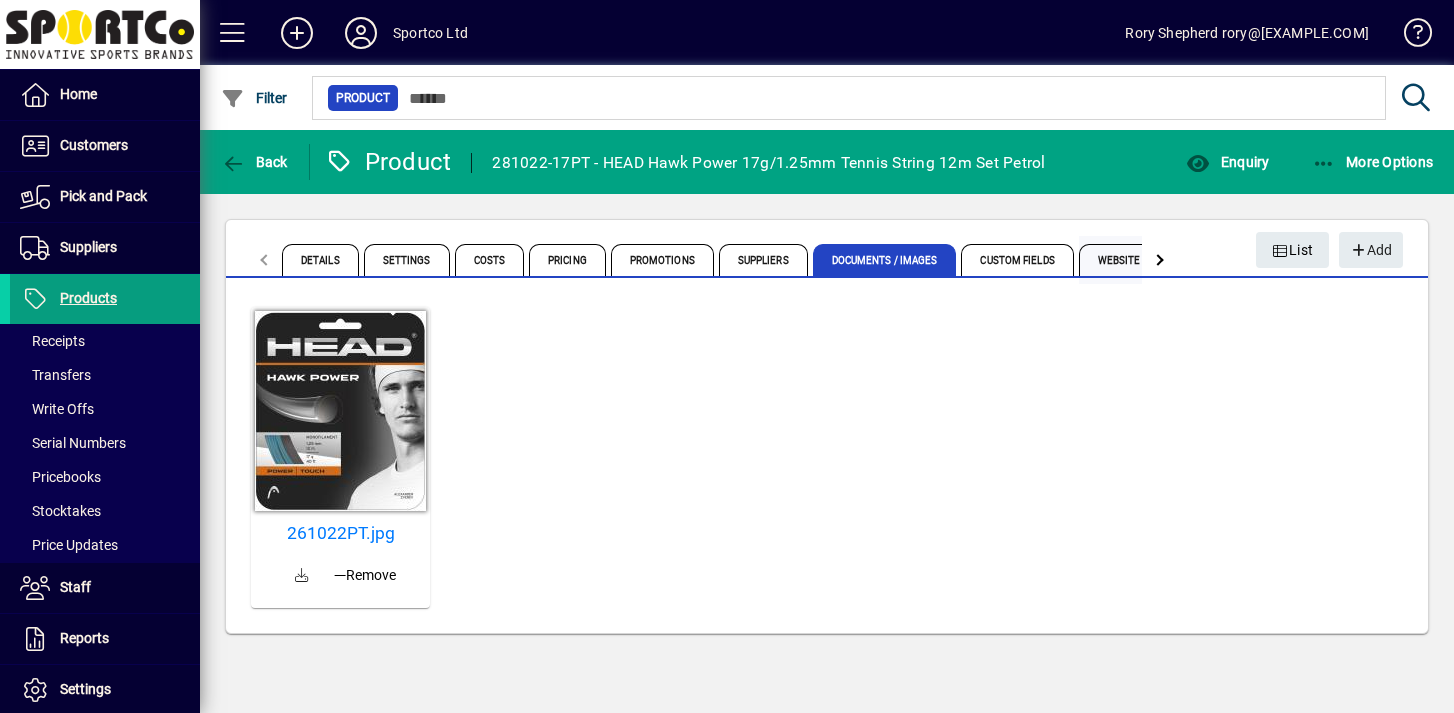 click on "Website" at bounding box center [1119, 260] 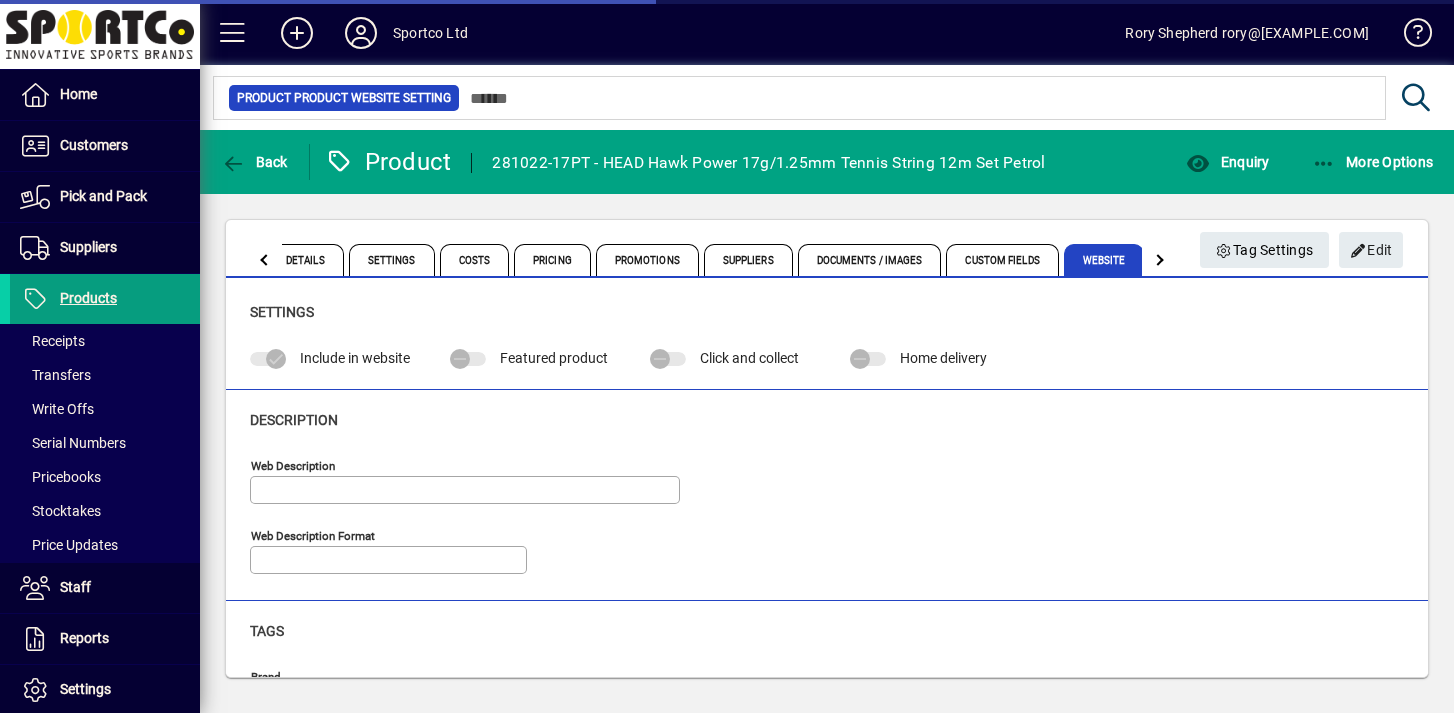 type on "**********" 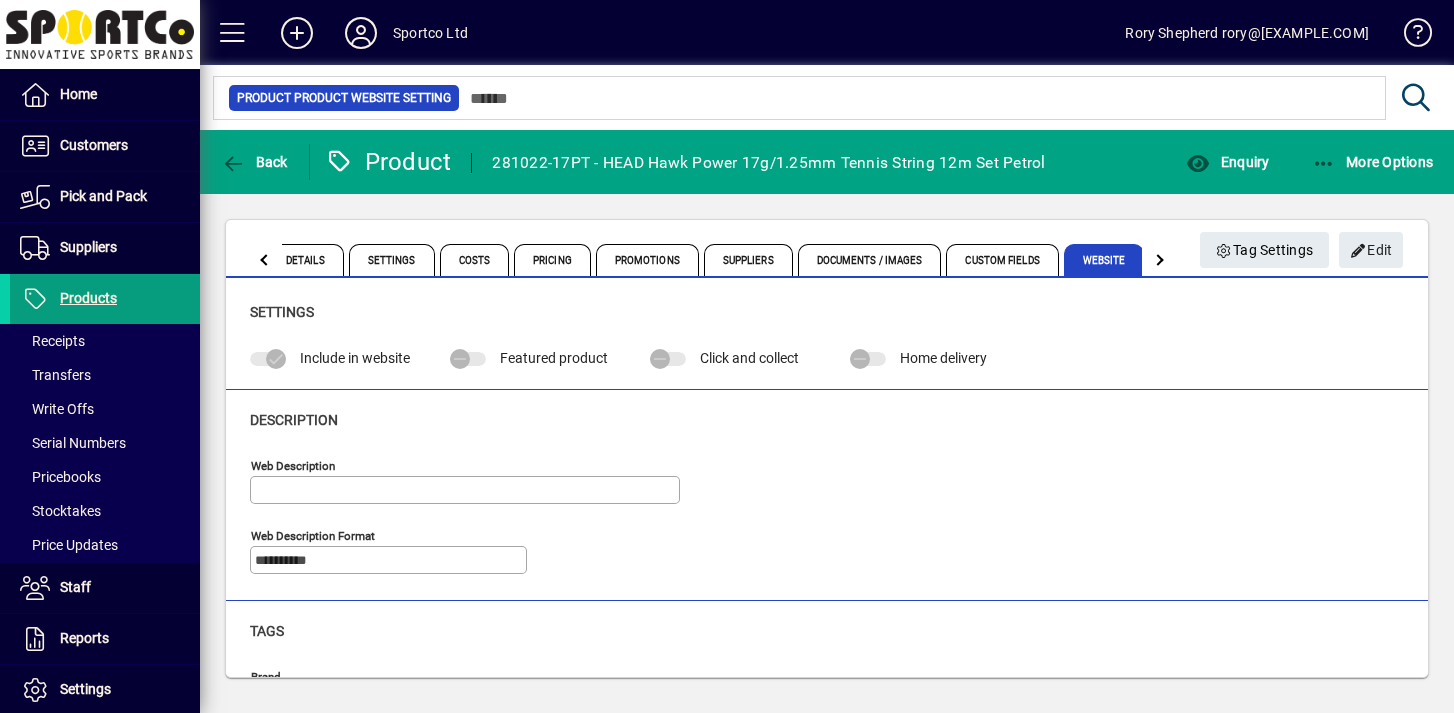 click 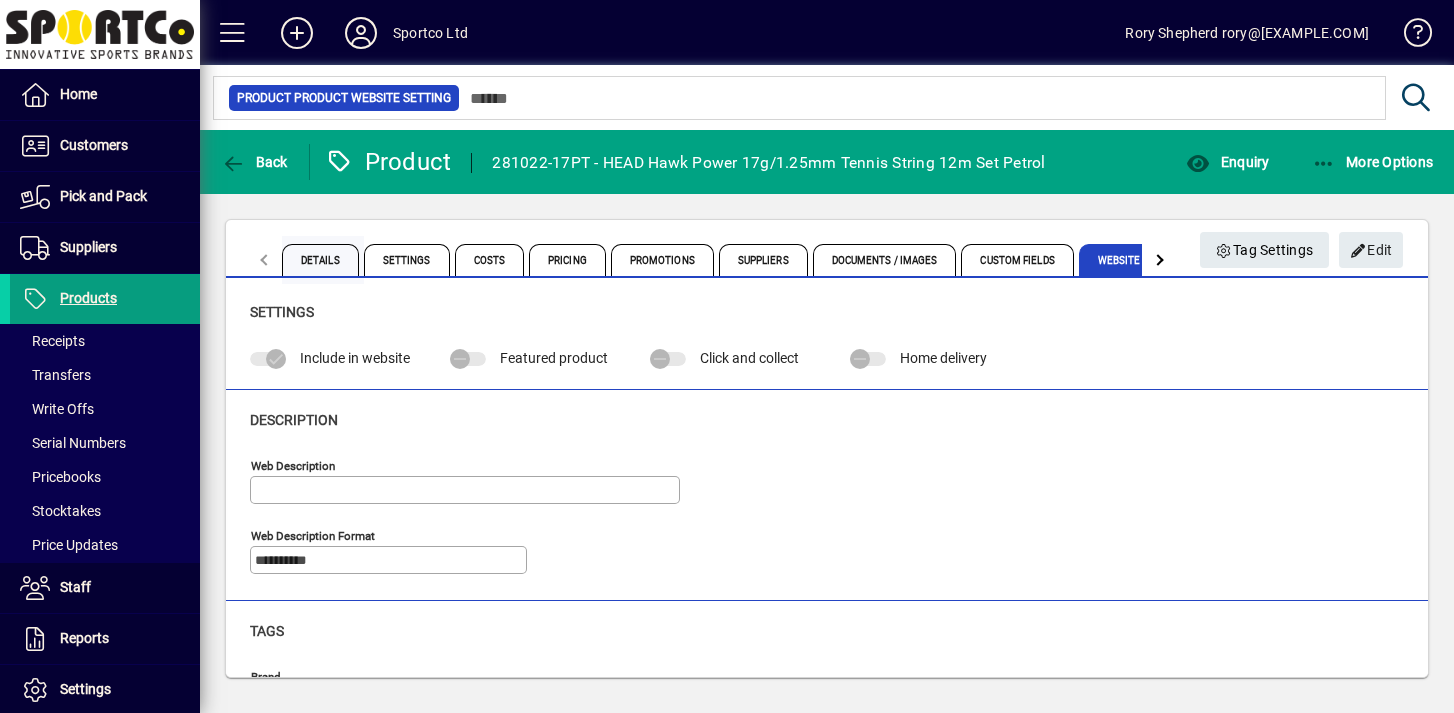 click on "Details" at bounding box center [320, 260] 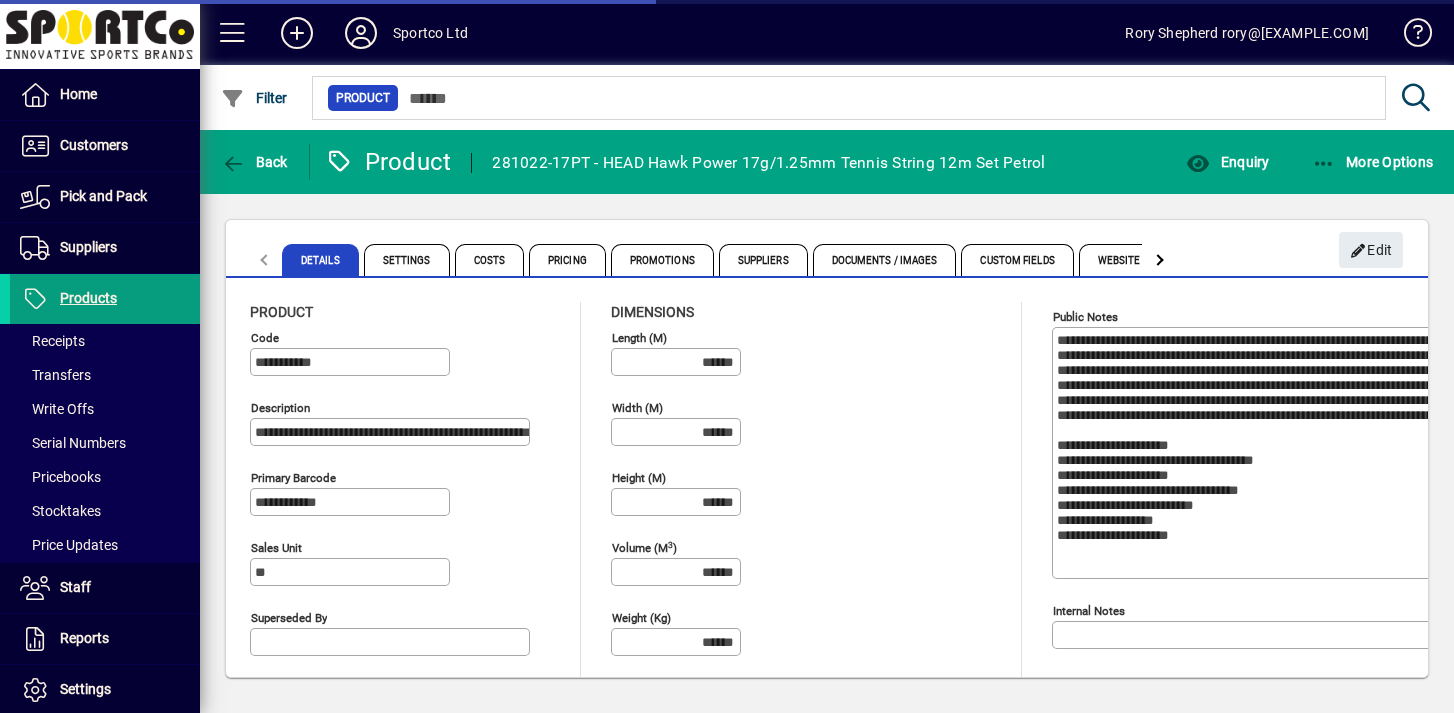 type on "**********" 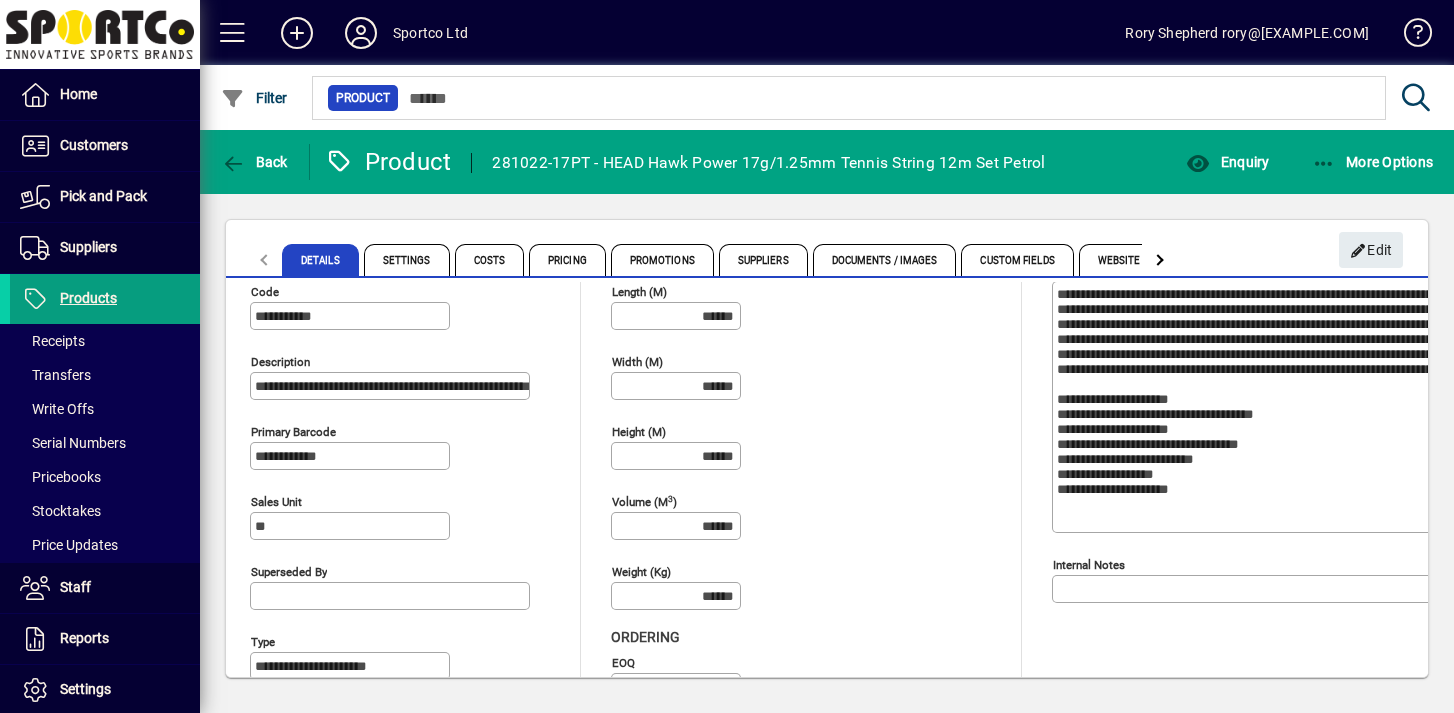 scroll, scrollTop: 0, scrollLeft: 0, axis: both 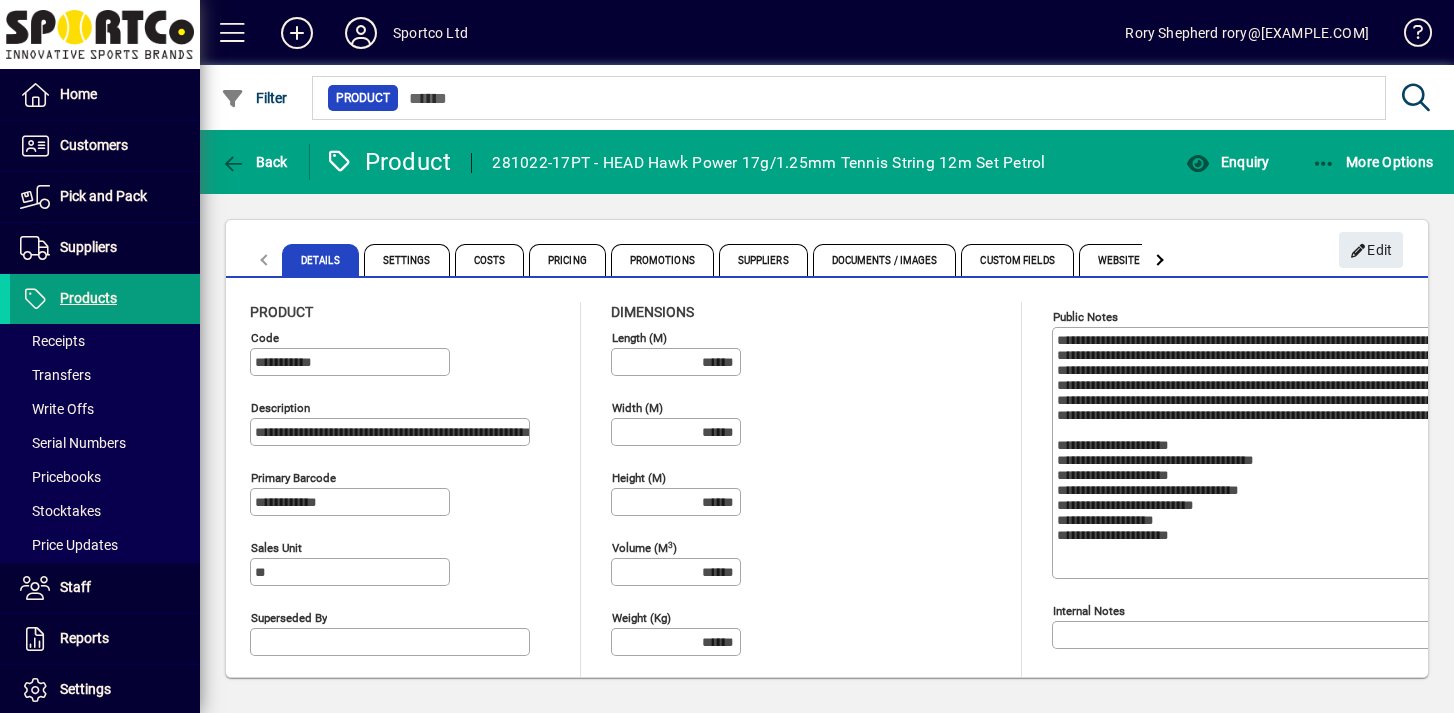 click on "**********" at bounding box center [352, 362] 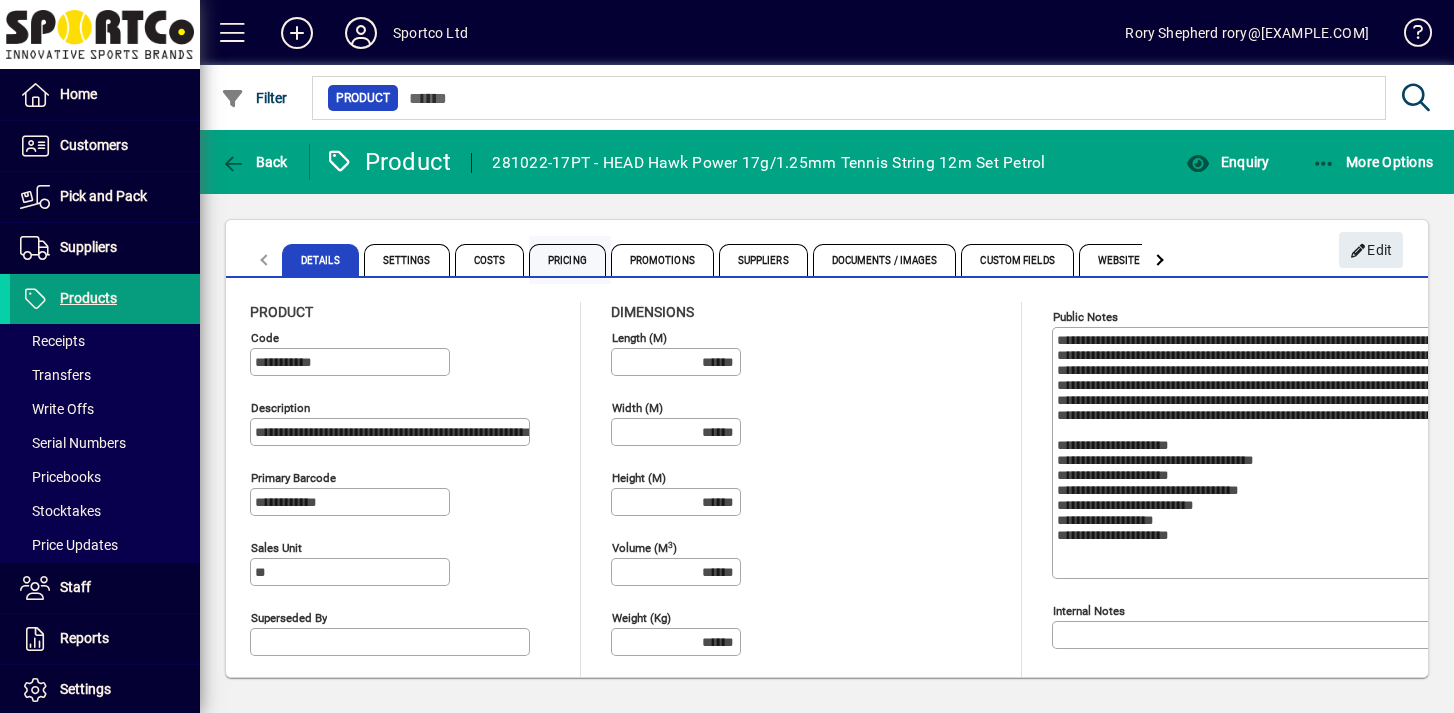 click on "Pricing" at bounding box center [567, 260] 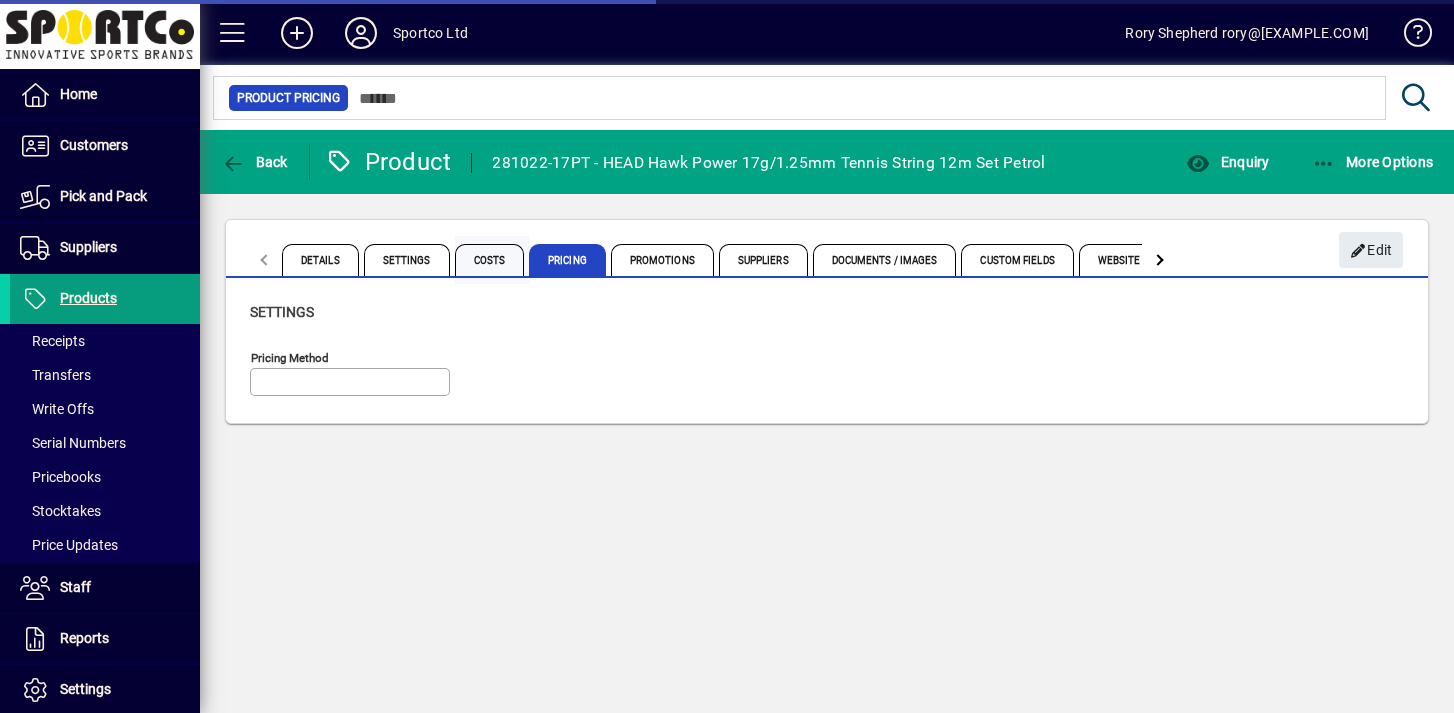 type on "**********" 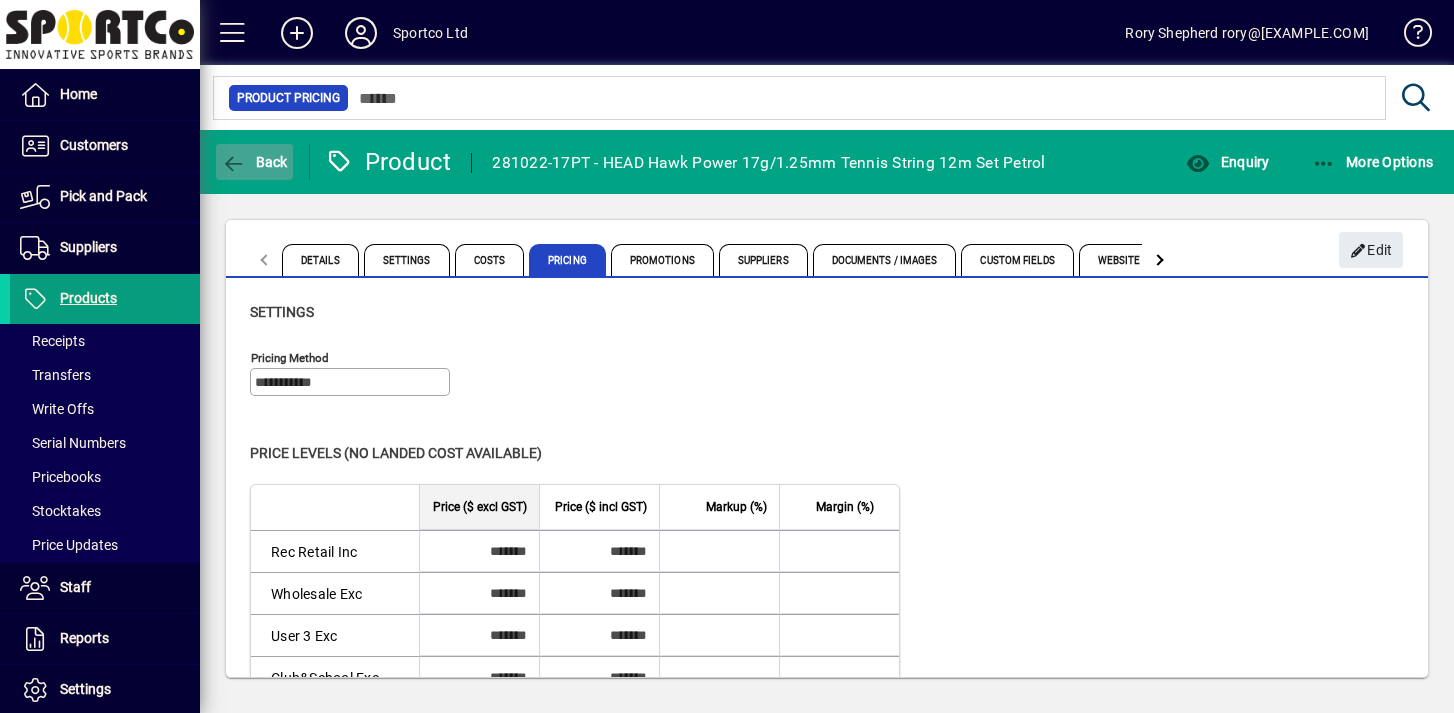 click 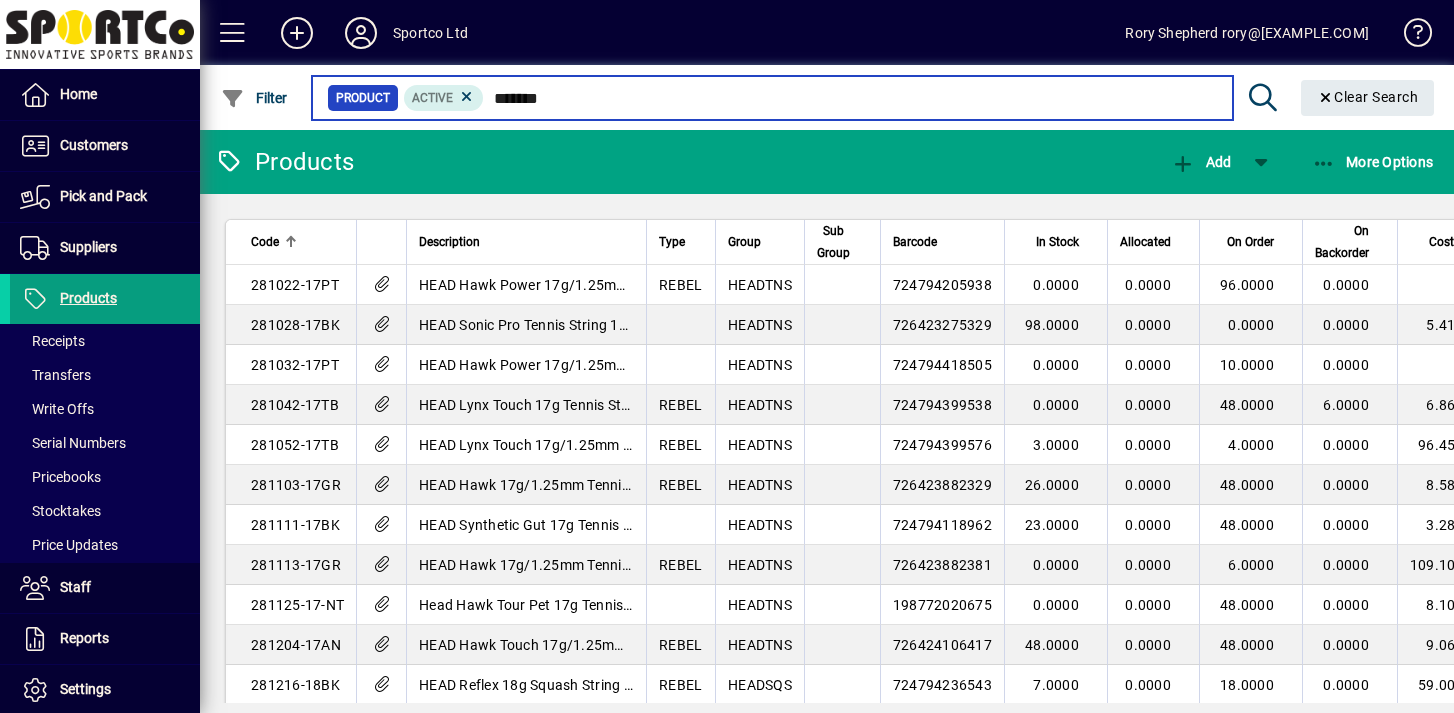 click on "*******" at bounding box center [850, 98] 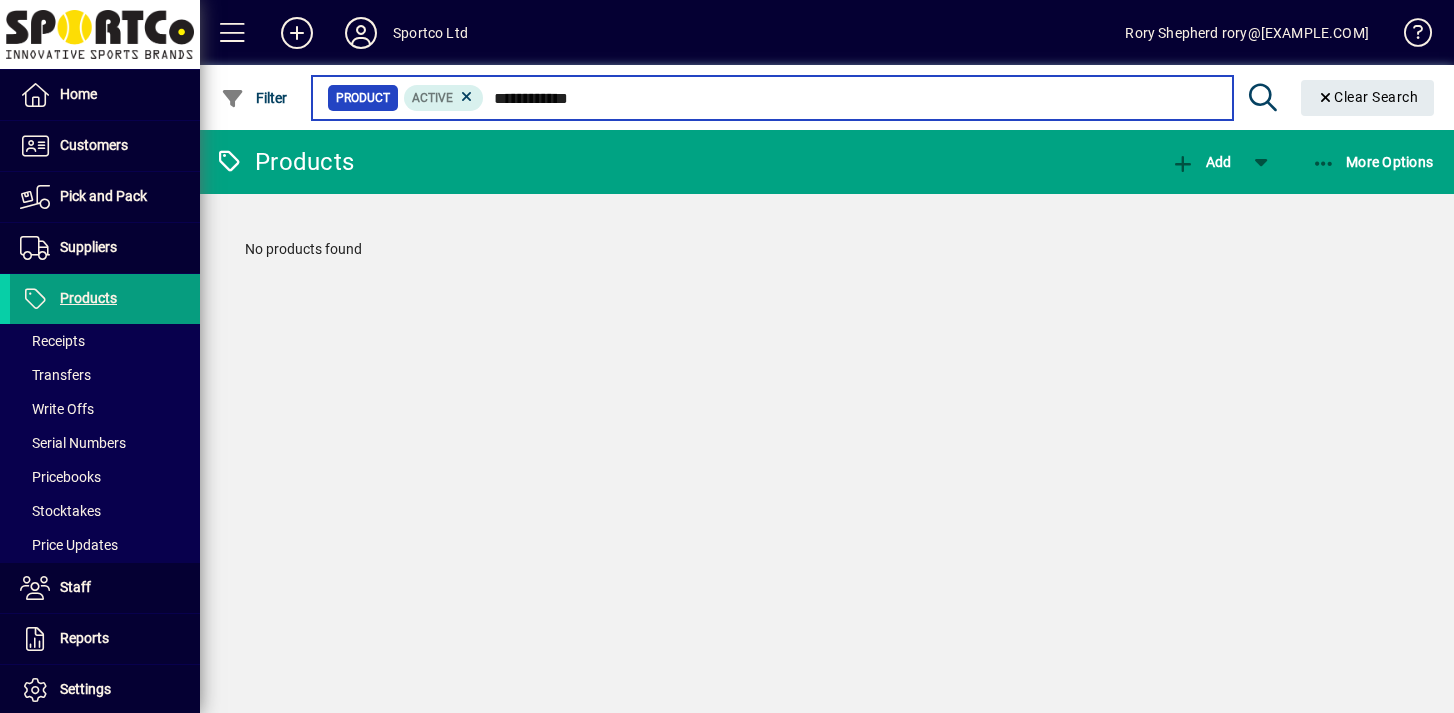 click on "**********" at bounding box center [850, 98] 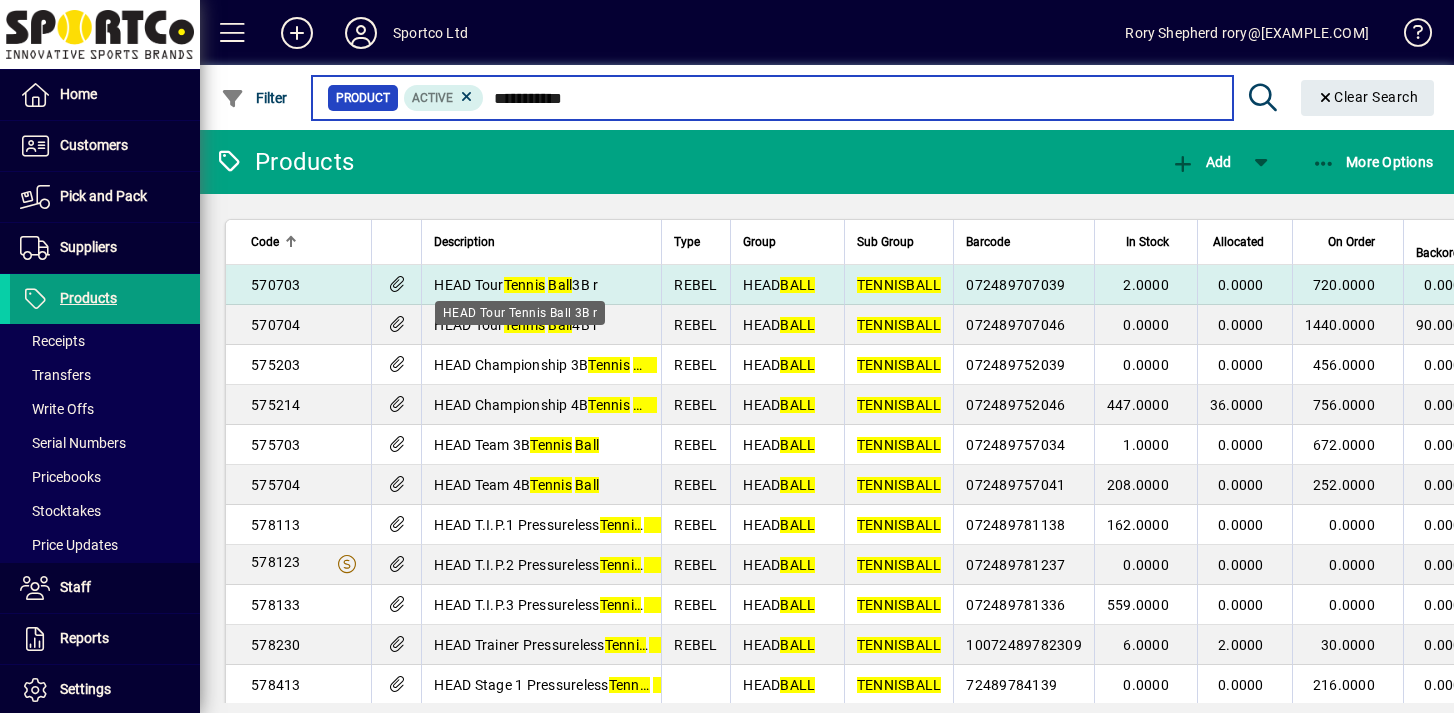 type on "**********" 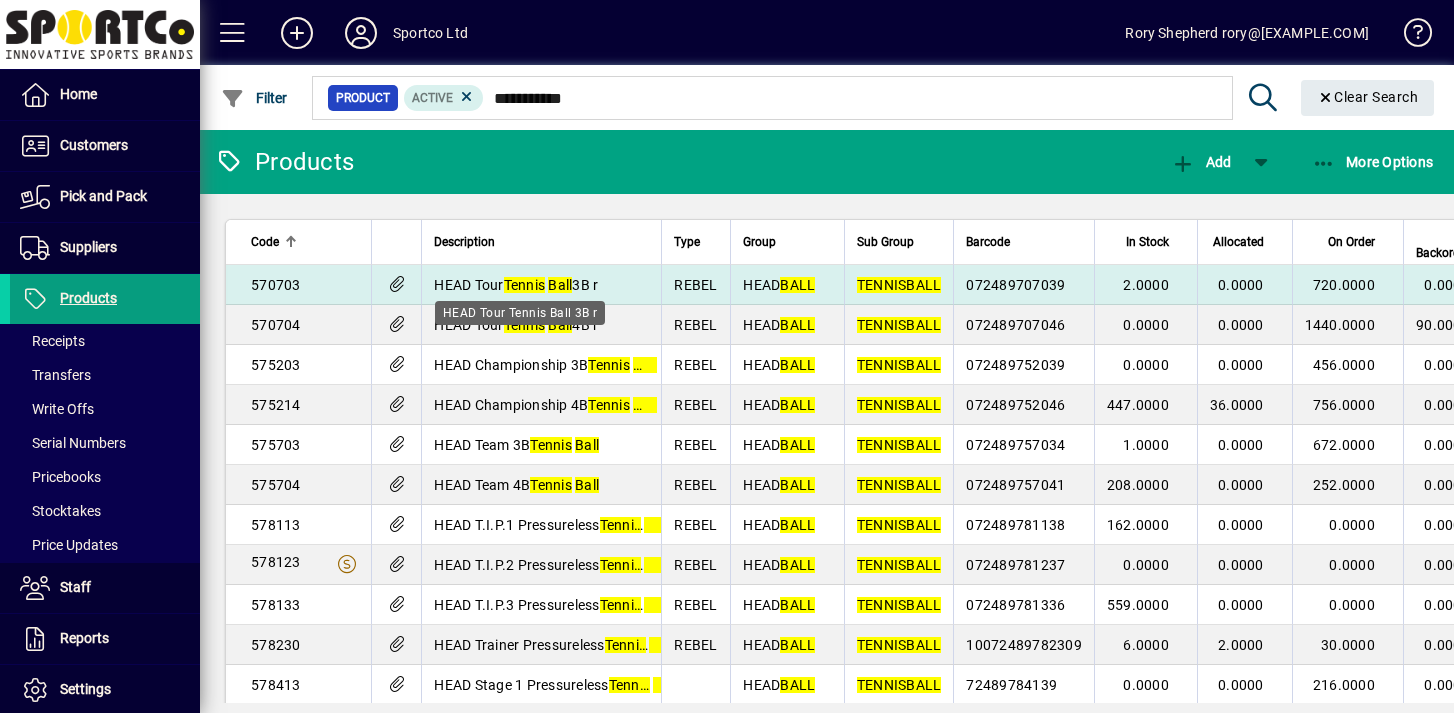 click on "HEAD Tour  Tennis   Ball  3B r" at bounding box center [516, 285] 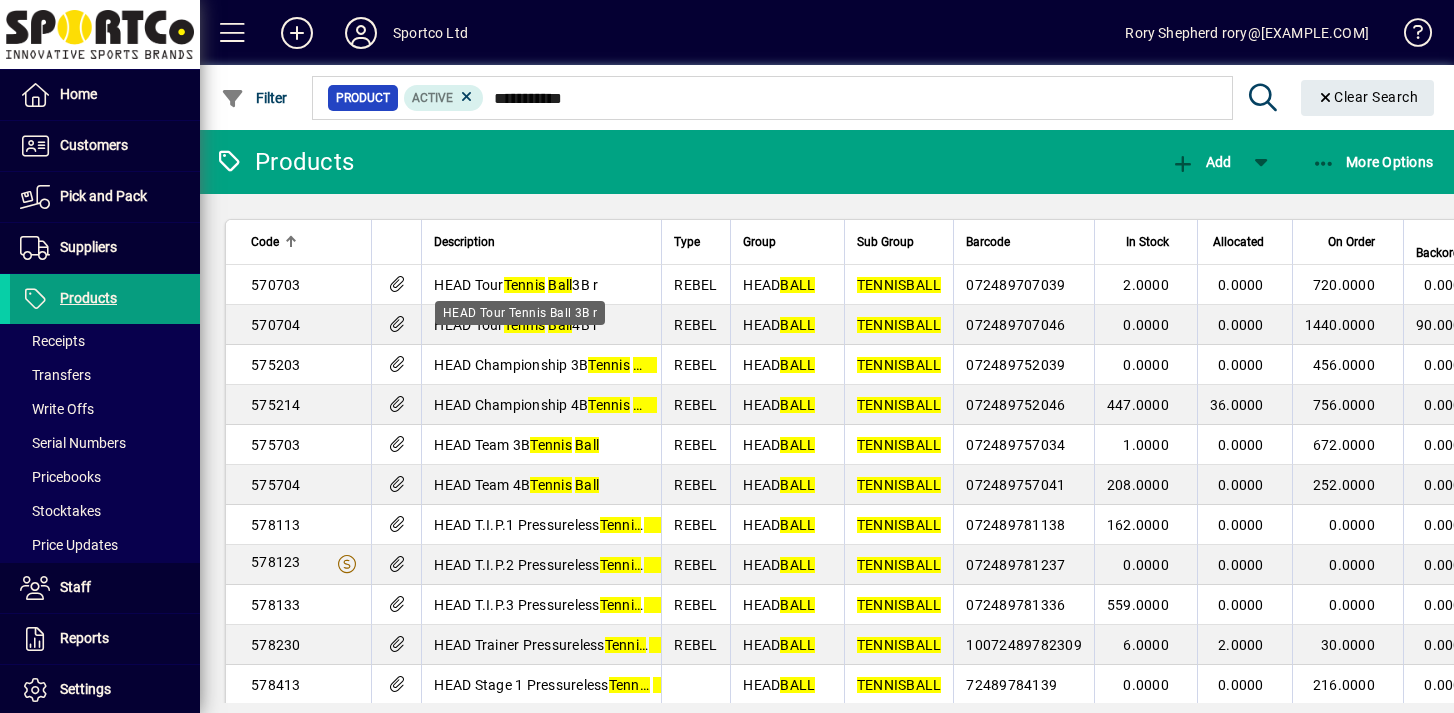 type 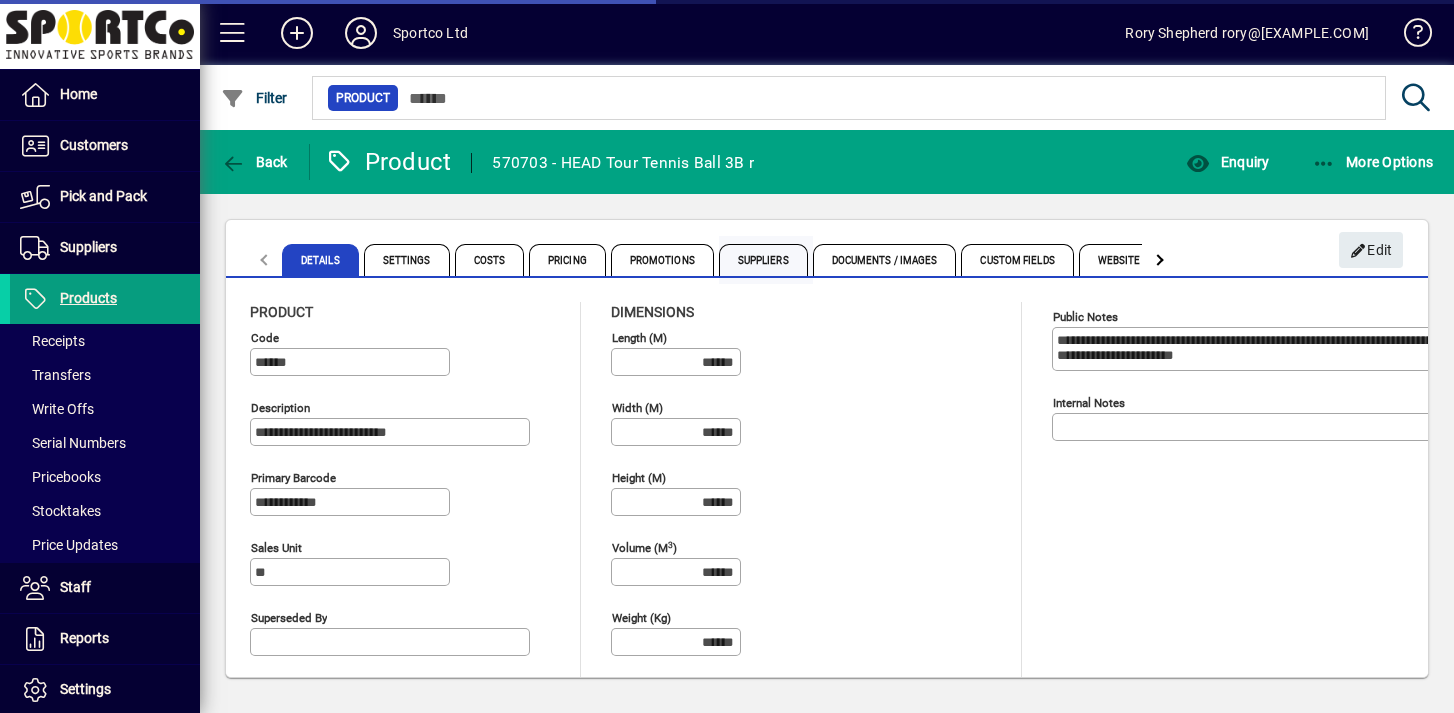 type on "****" 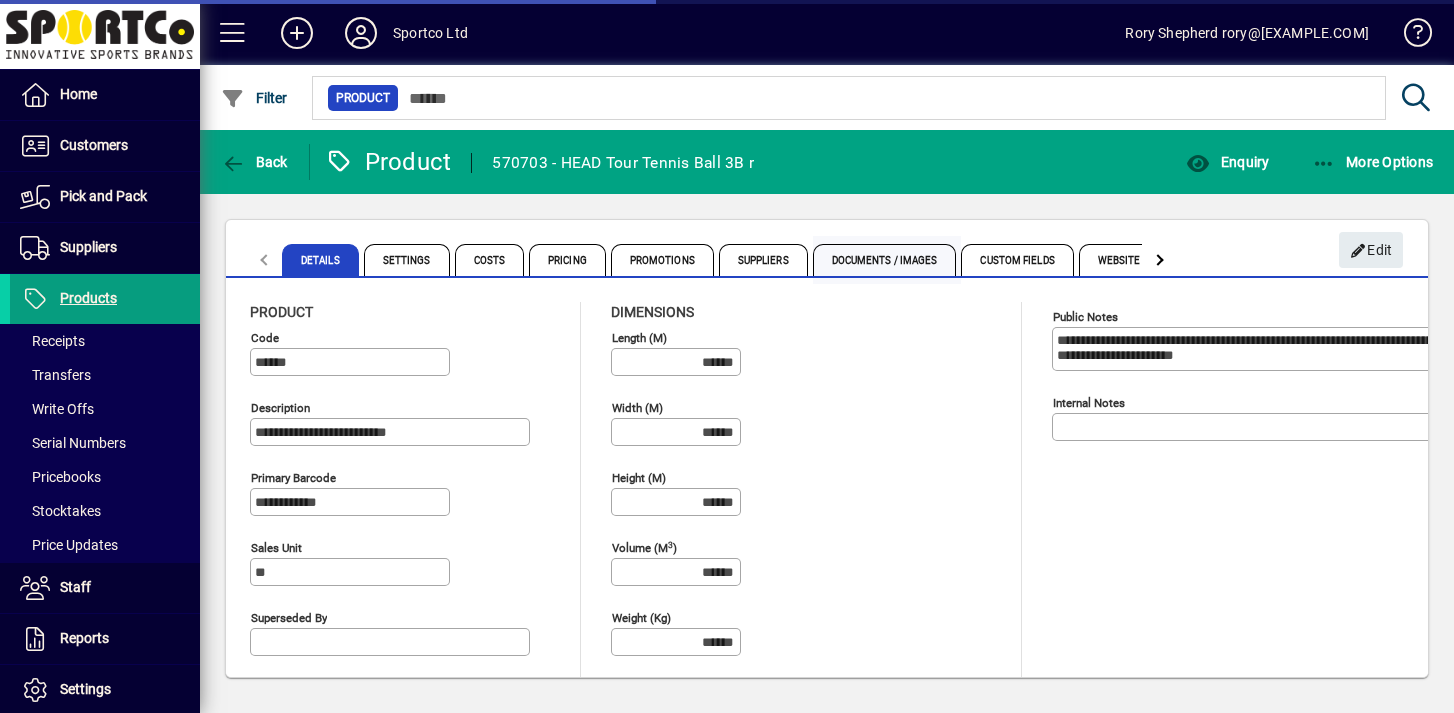 click on "Documents / Images" at bounding box center (885, 260) 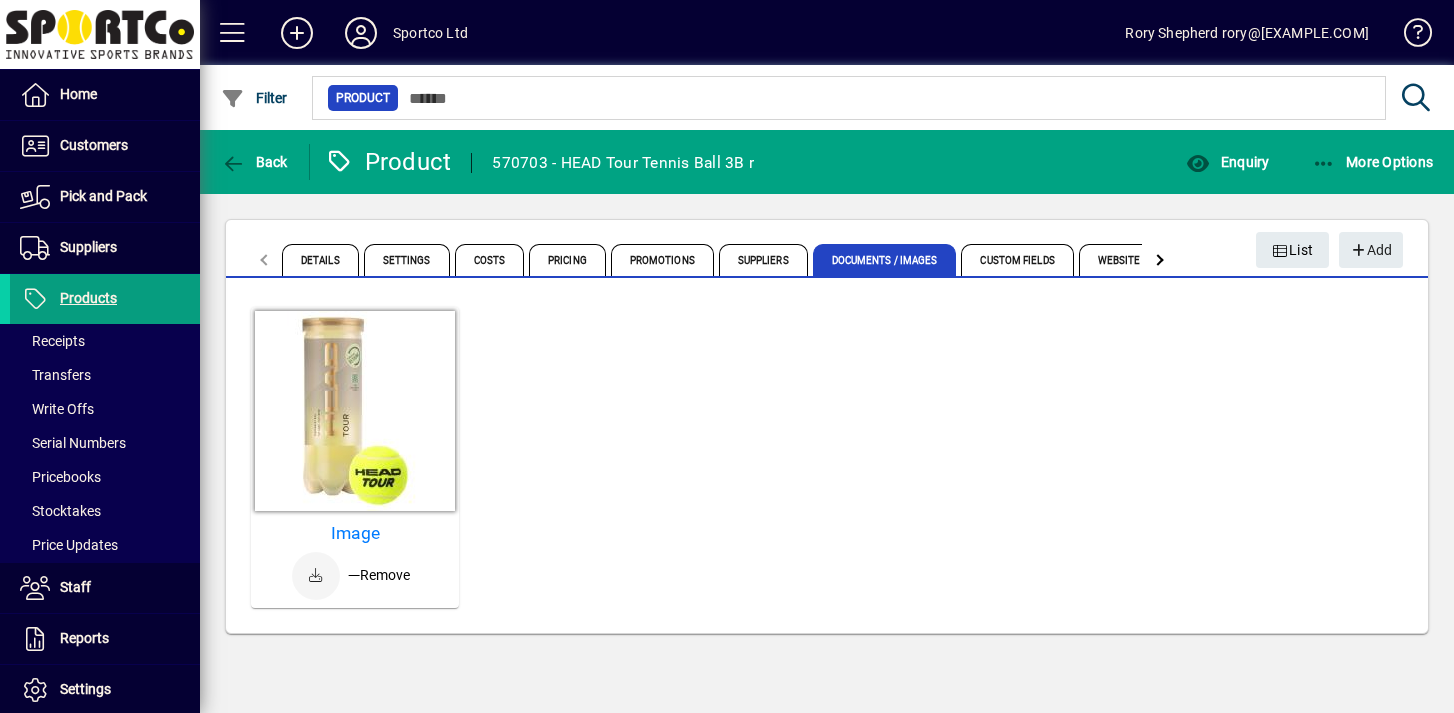 click 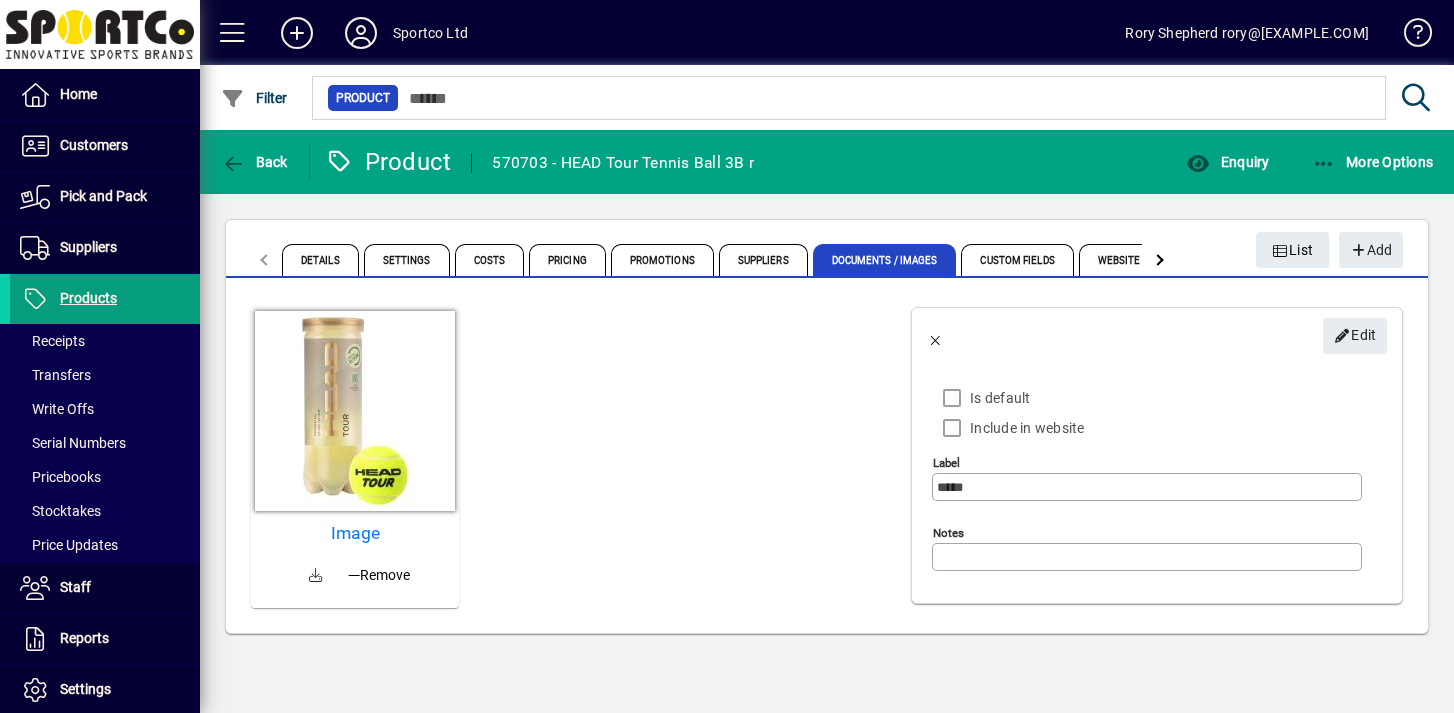 drag, startPoint x: 569, startPoint y: 159, endPoint x: 744, endPoint y: 163, distance: 175.04572 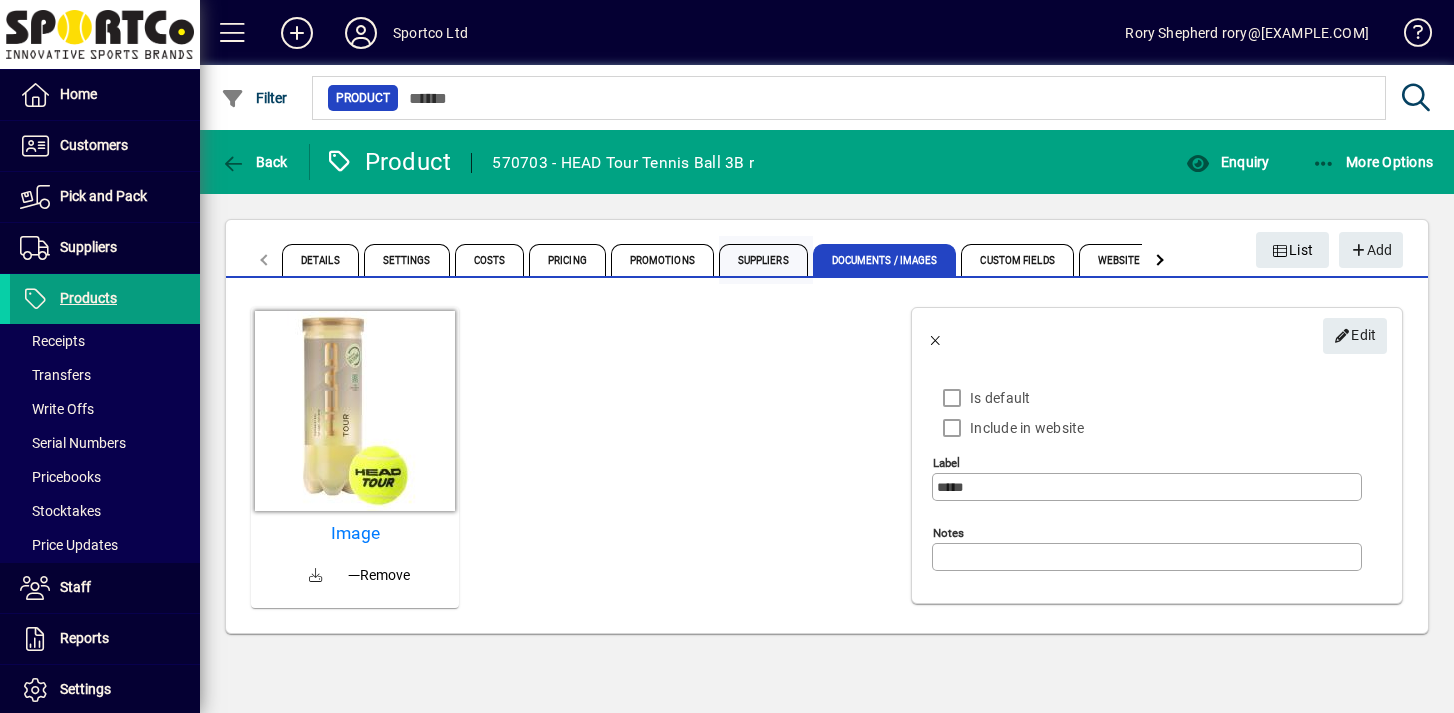 click on "Suppliers" at bounding box center [763, 260] 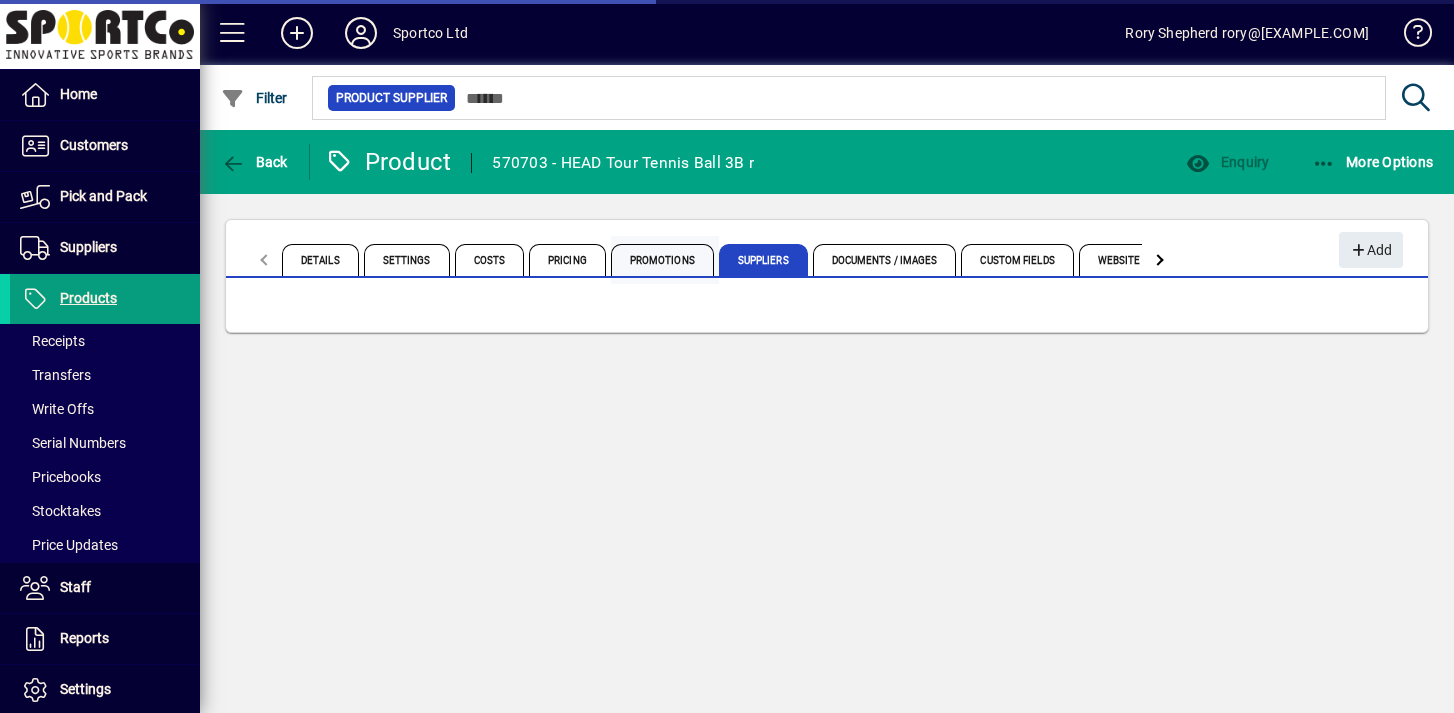 click on "Promotions" at bounding box center [662, 260] 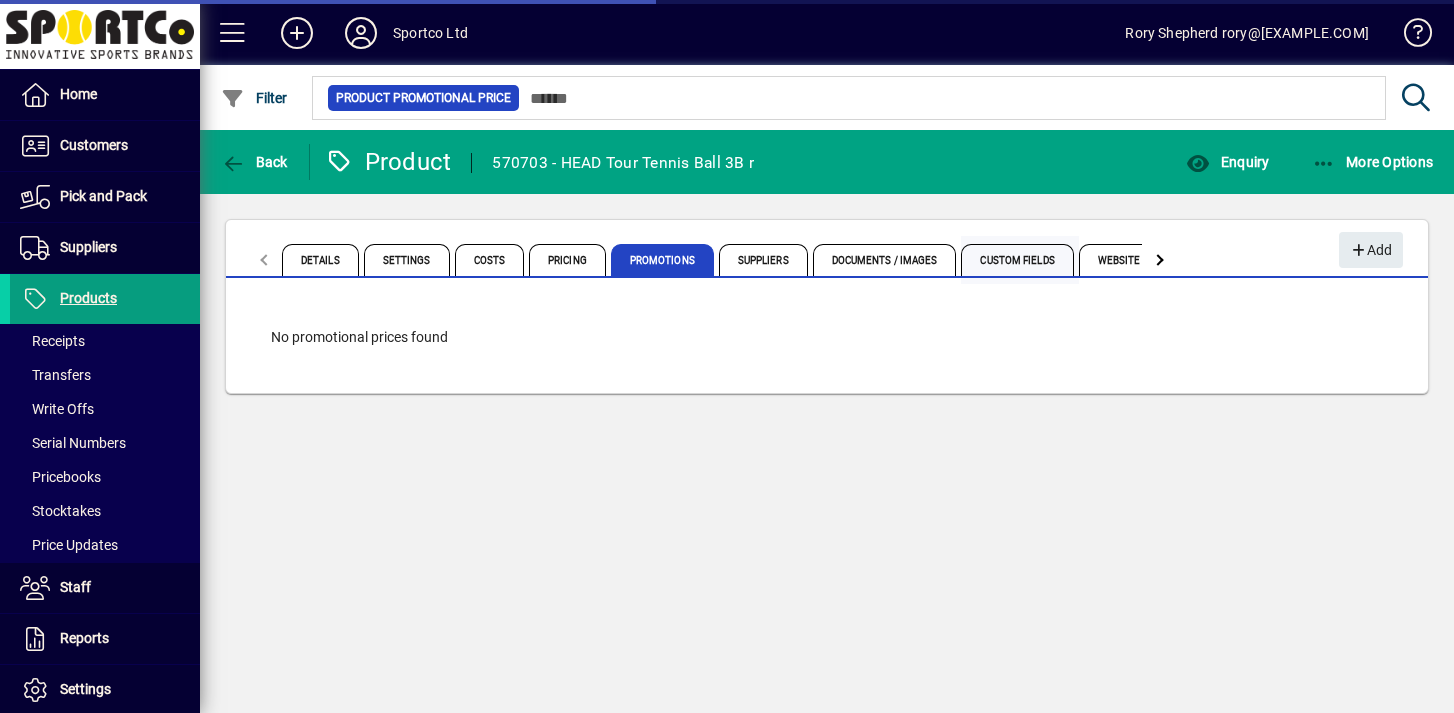 click on "Custom Fields" at bounding box center (1017, 260) 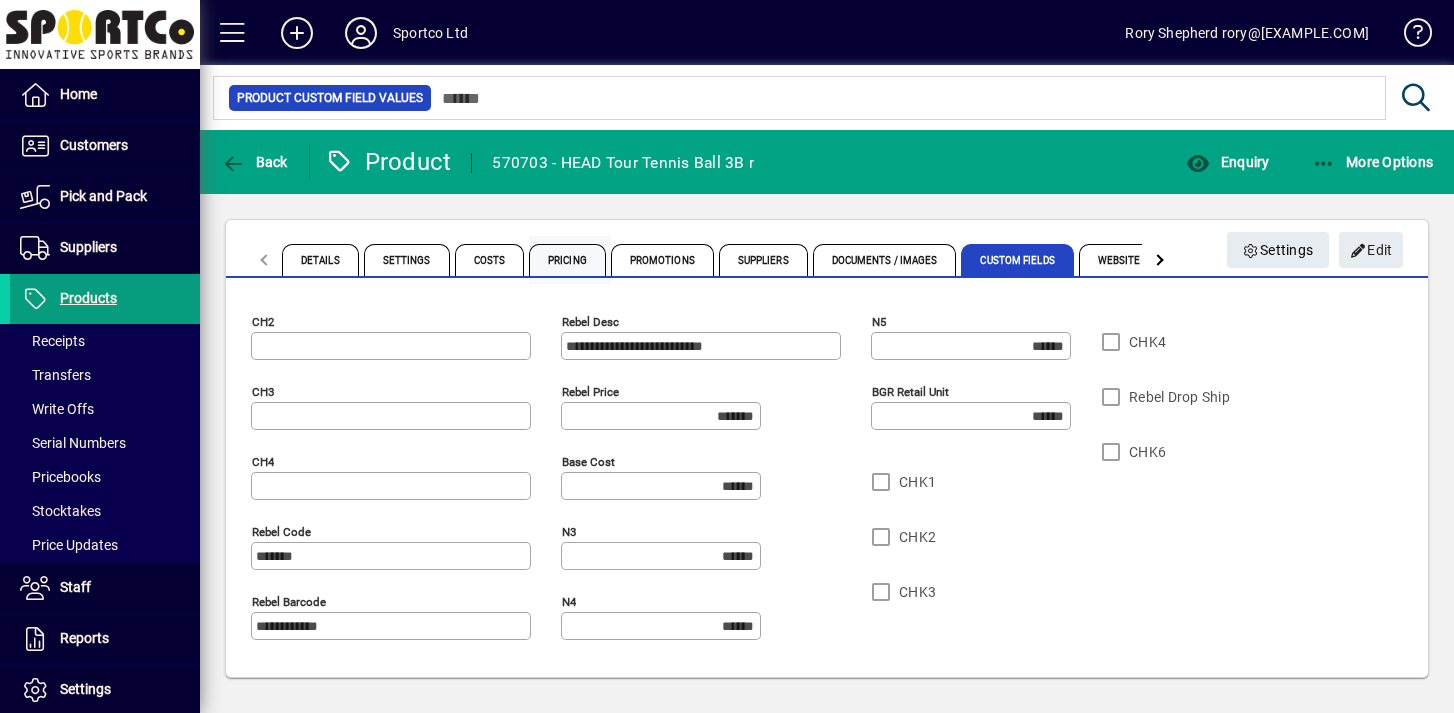 click on "Pricing" at bounding box center (567, 260) 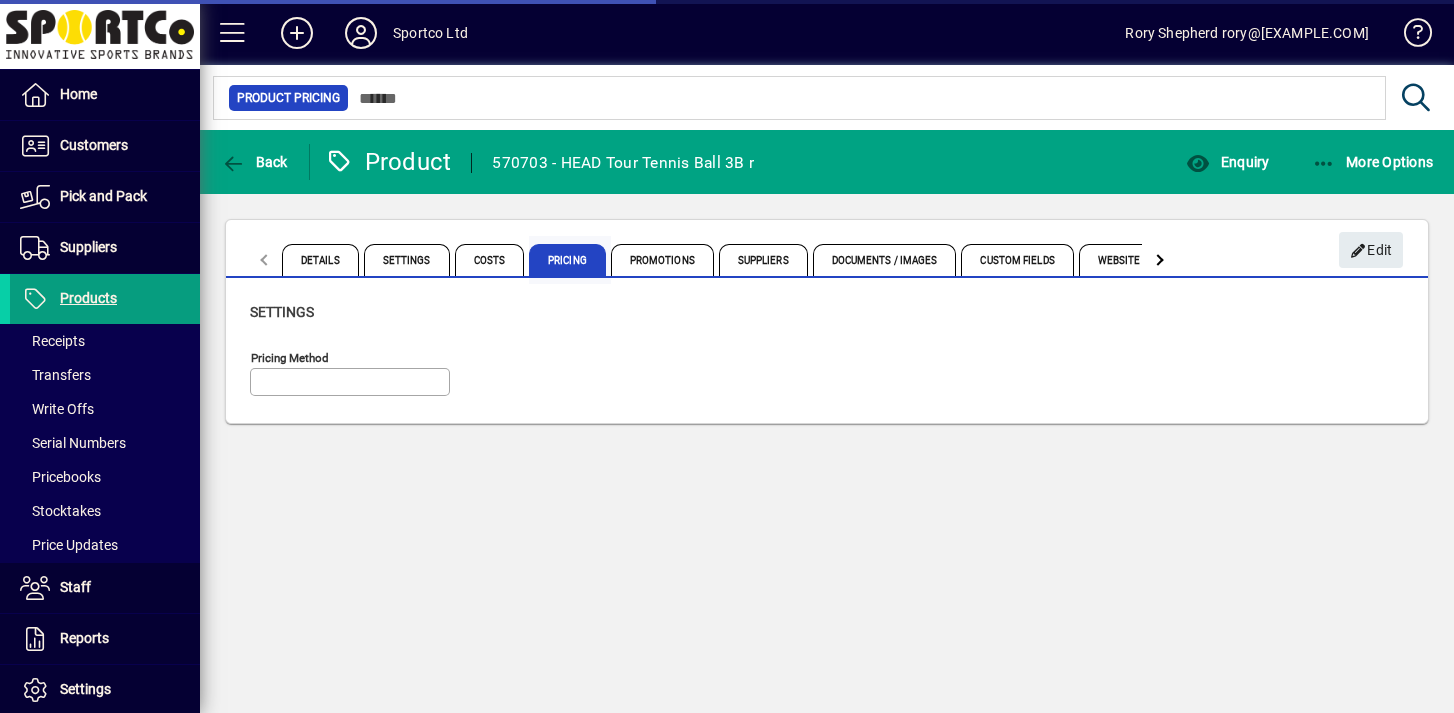 type on "**********" 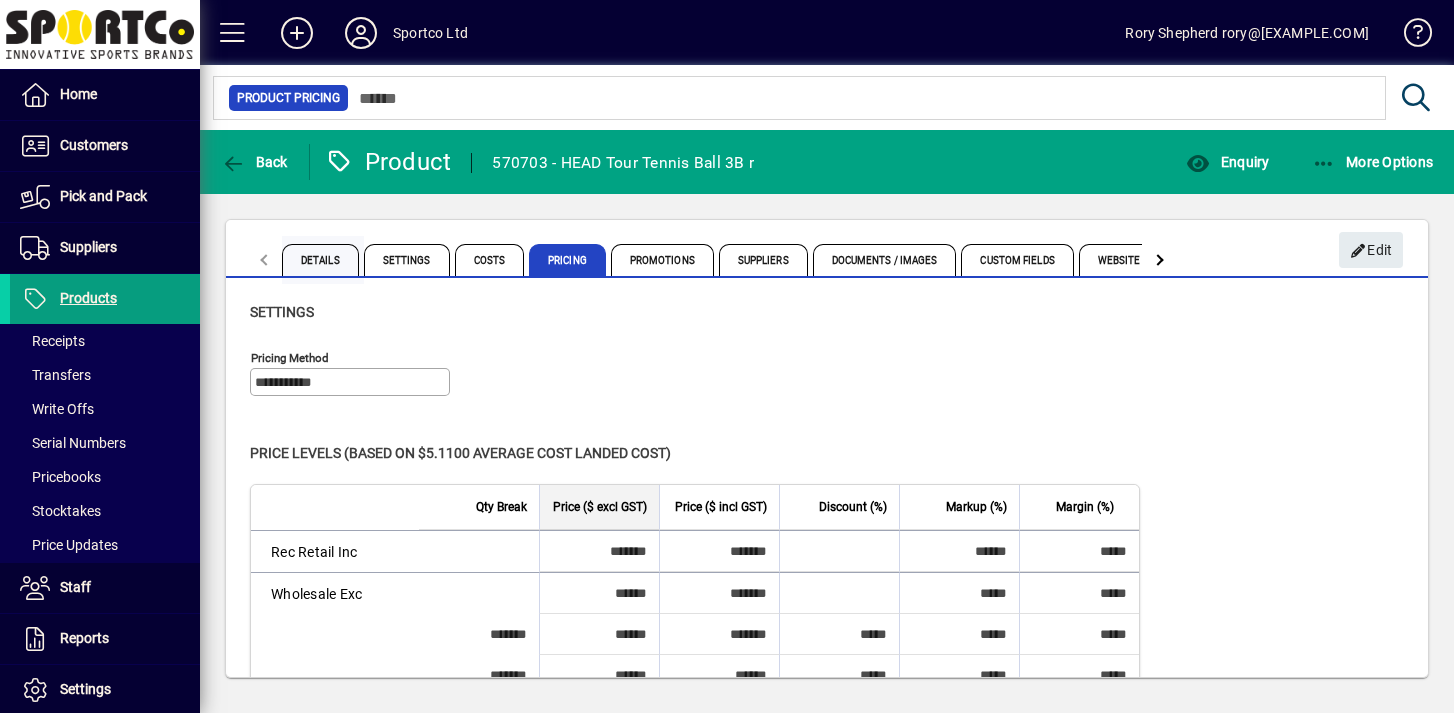 click on "Details" at bounding box center (320, 260) 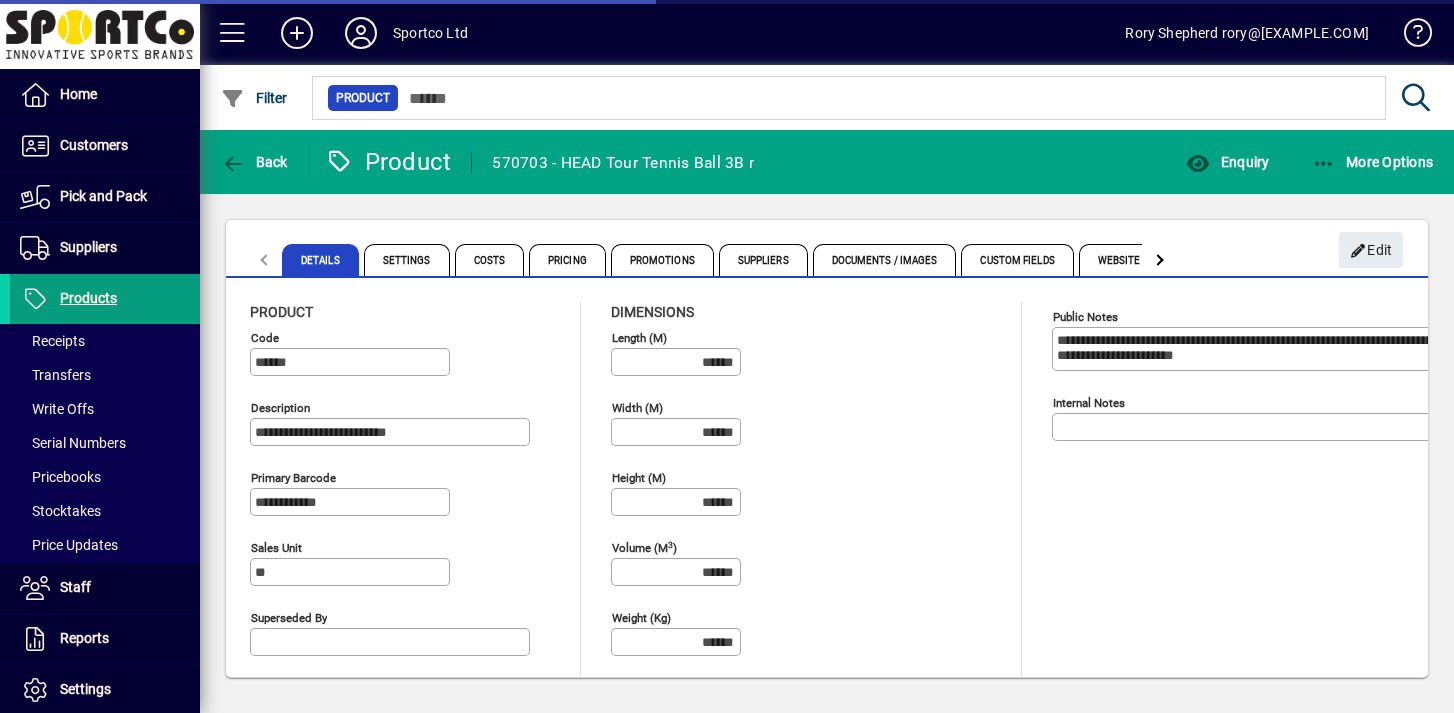 type on "**********" 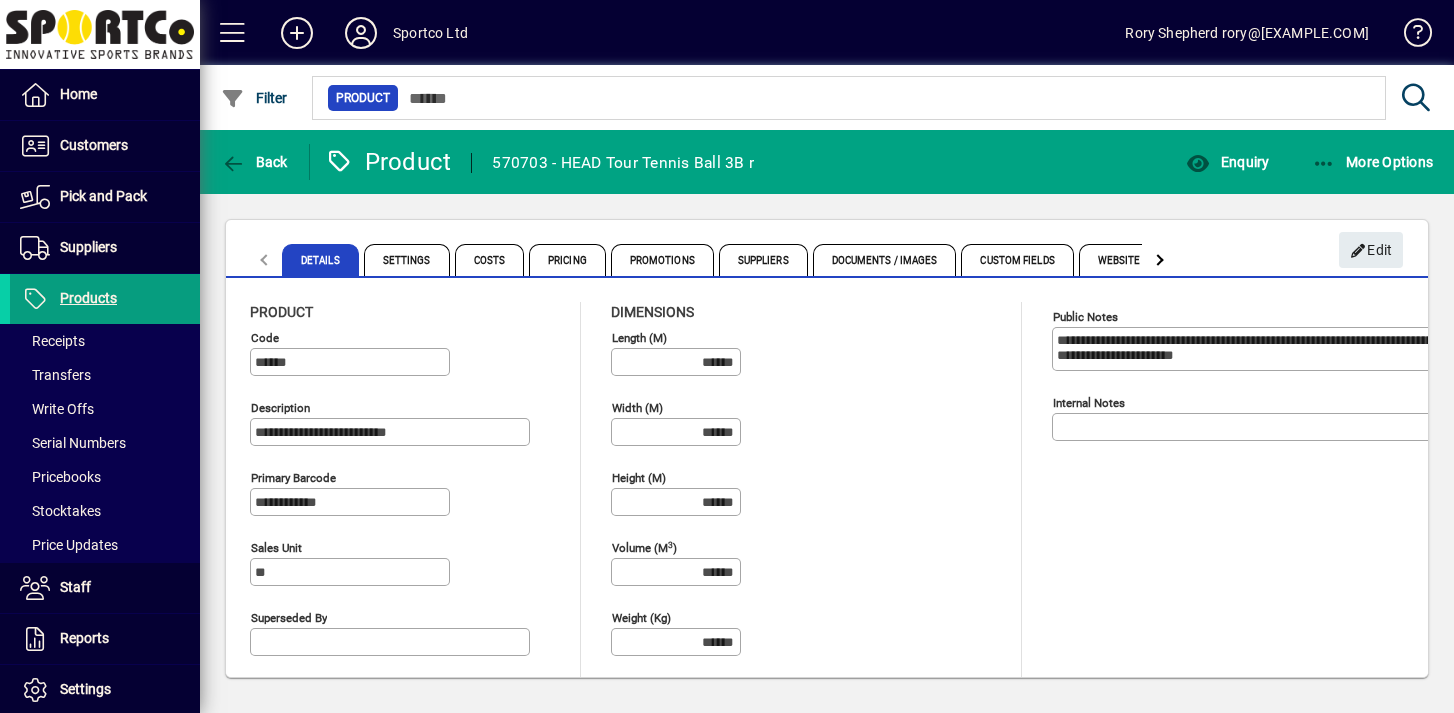 click on "**********" at bounding box center [1269, 349] 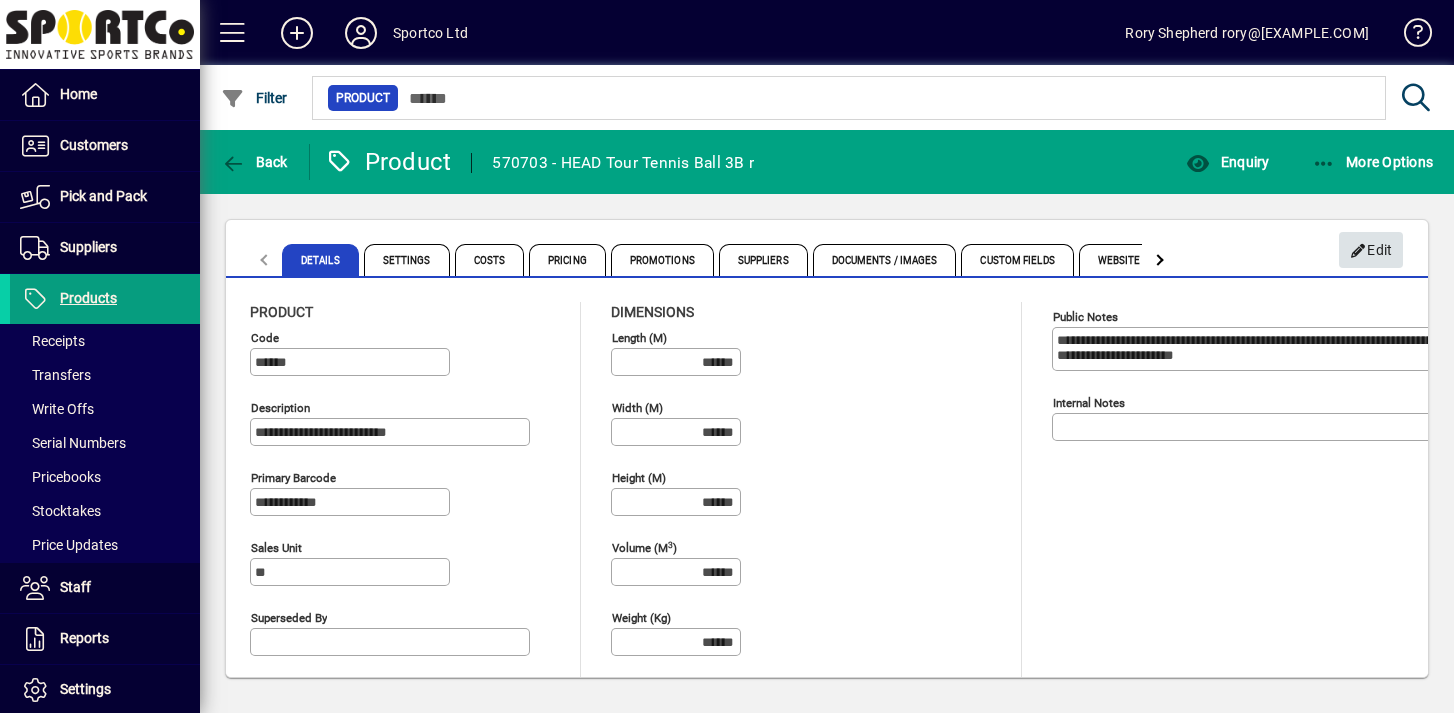 click on "Edit" 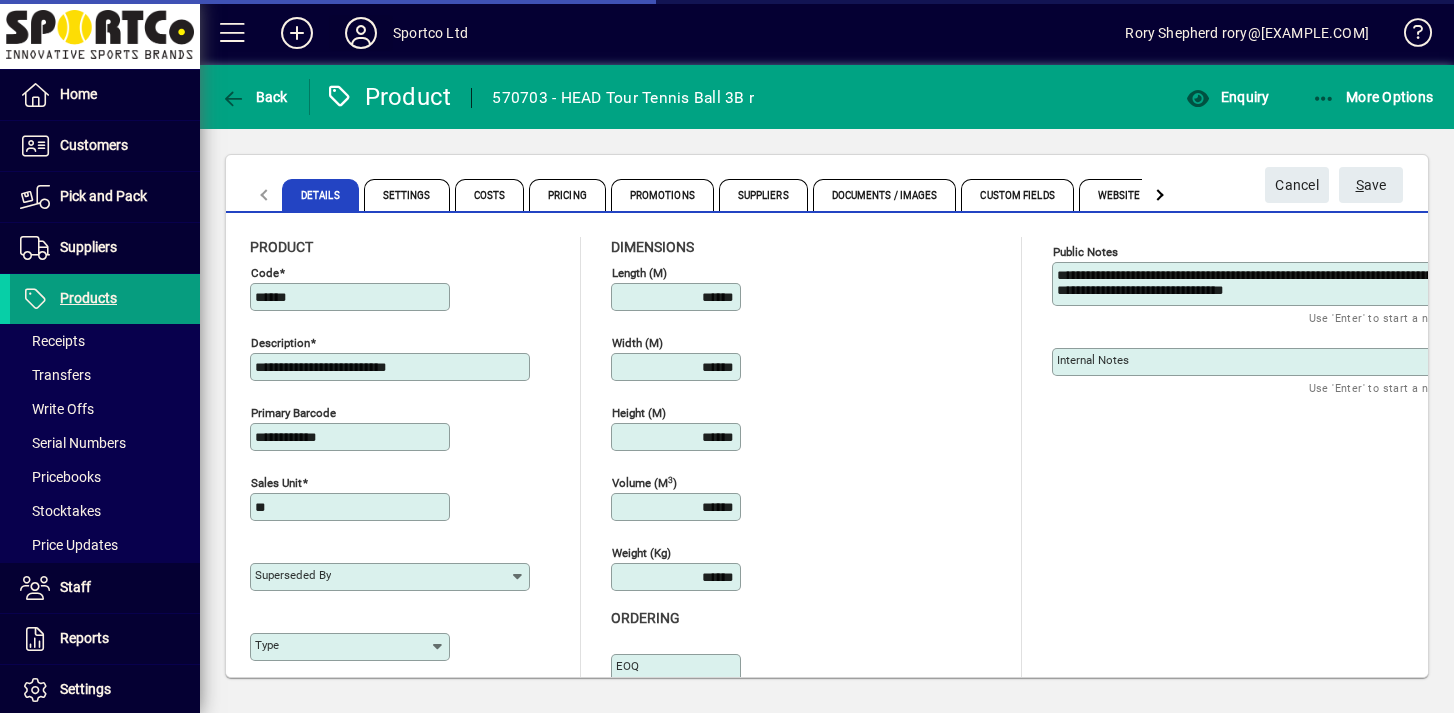 type on "**********" 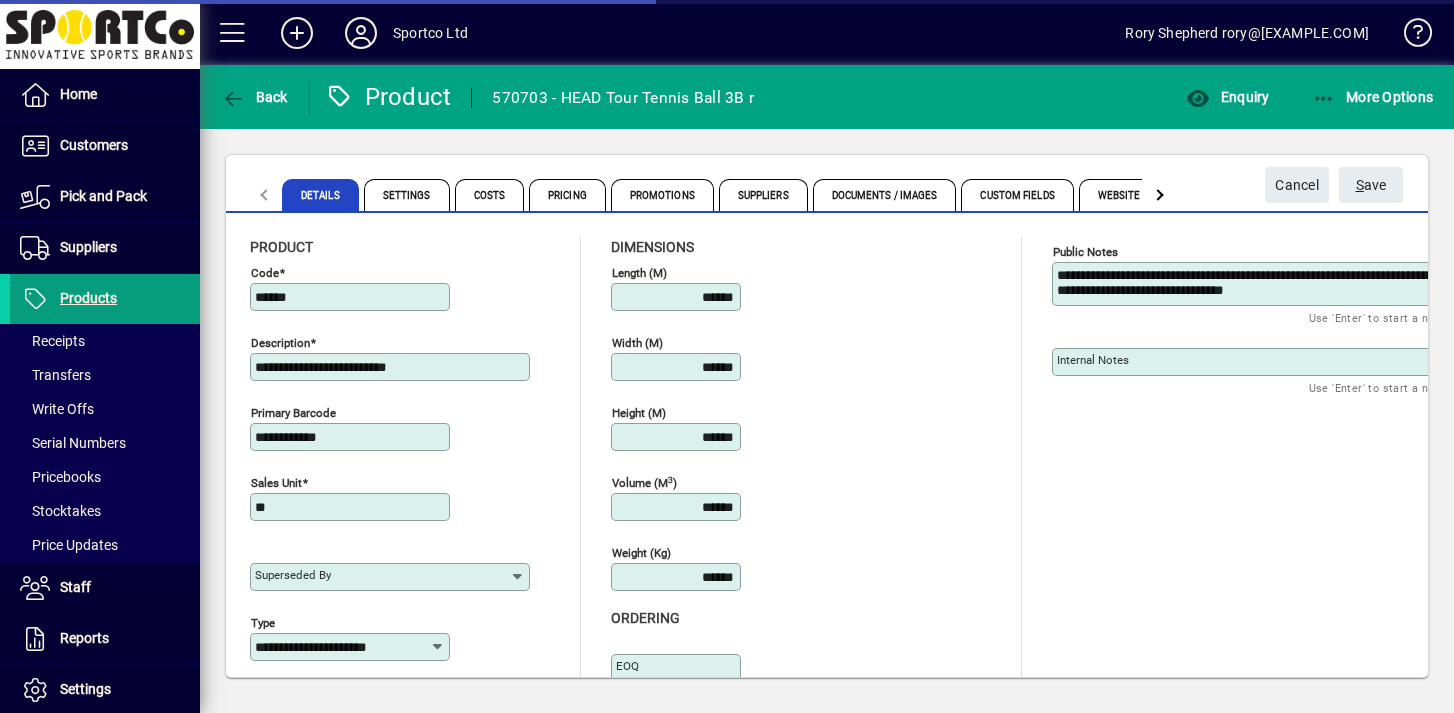 click on "******" at bounding box center (352, 297) 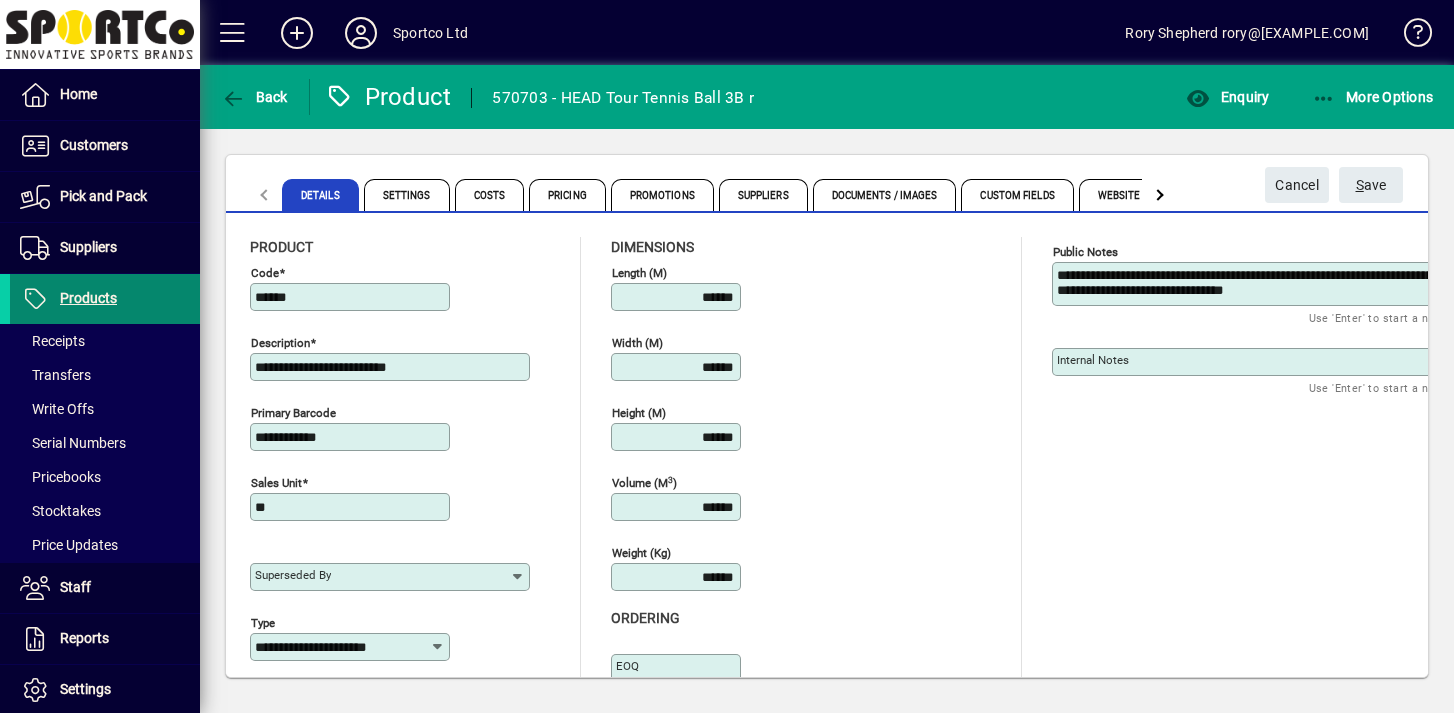 click at bounding box center (105, 299) 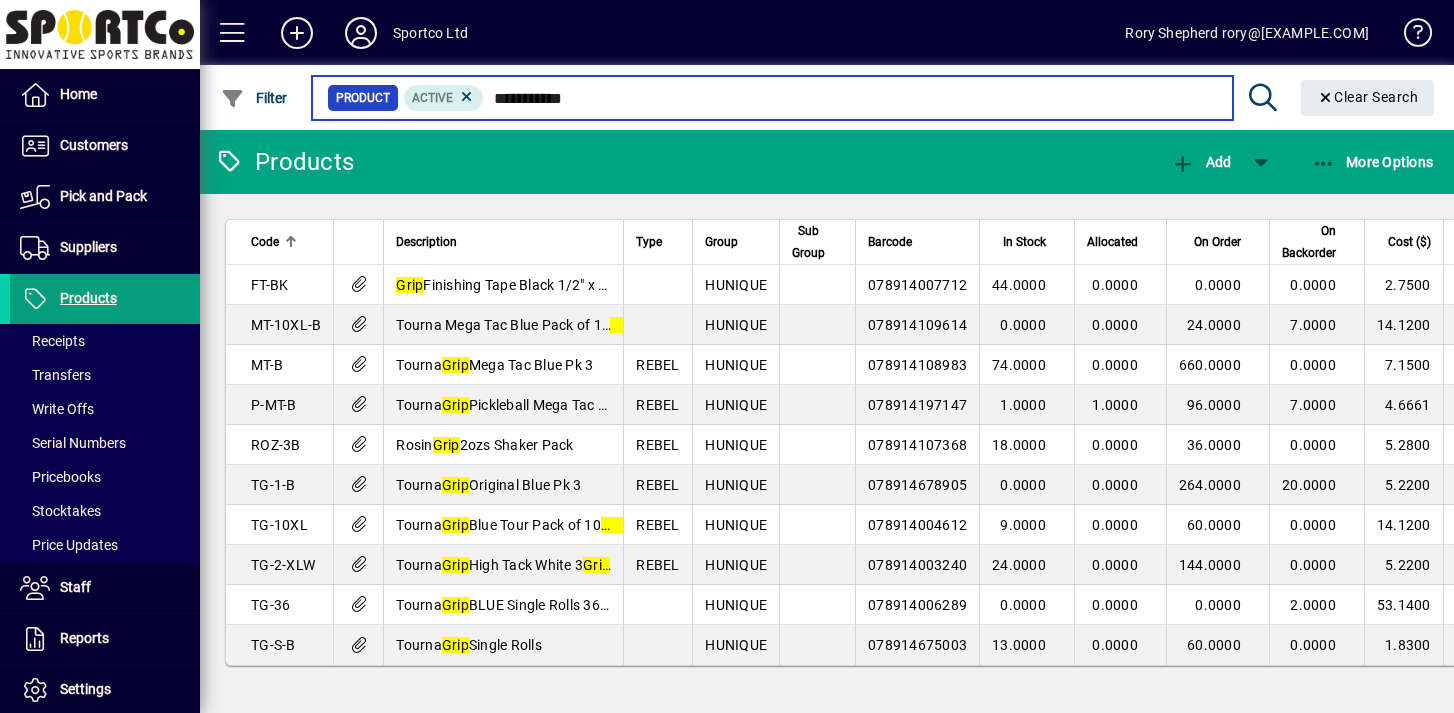 click on "**********" at bounding box center (850, 98) 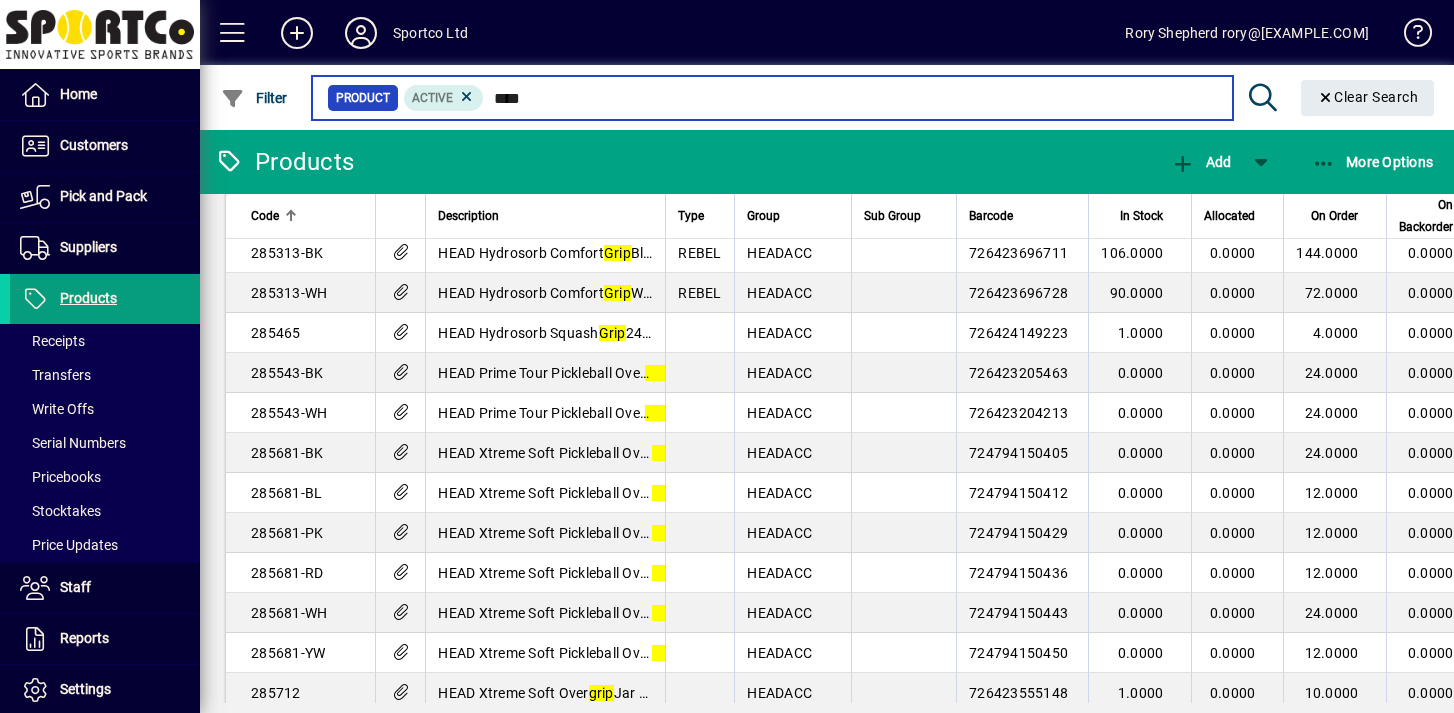 scroll, scrollTop: 2240, scrollLeft: 0, axis: vertical 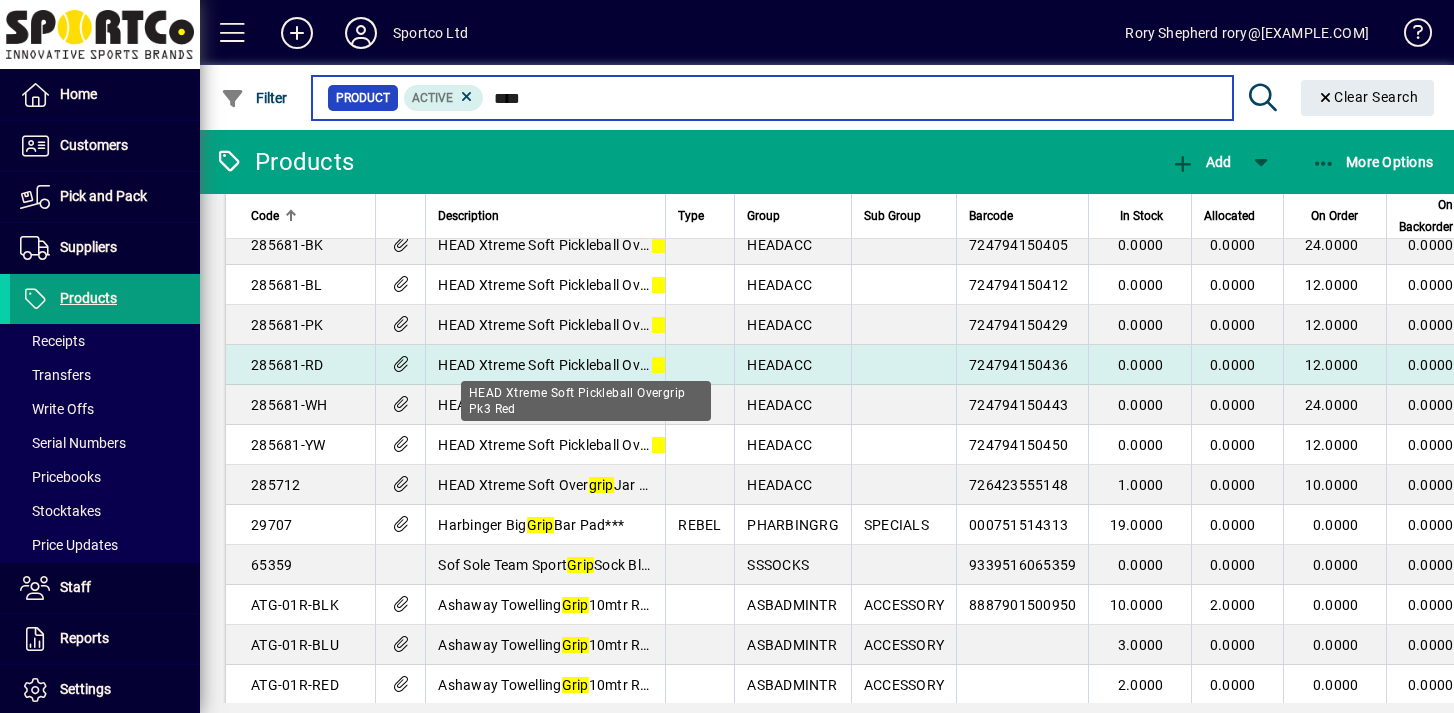 type on "****" 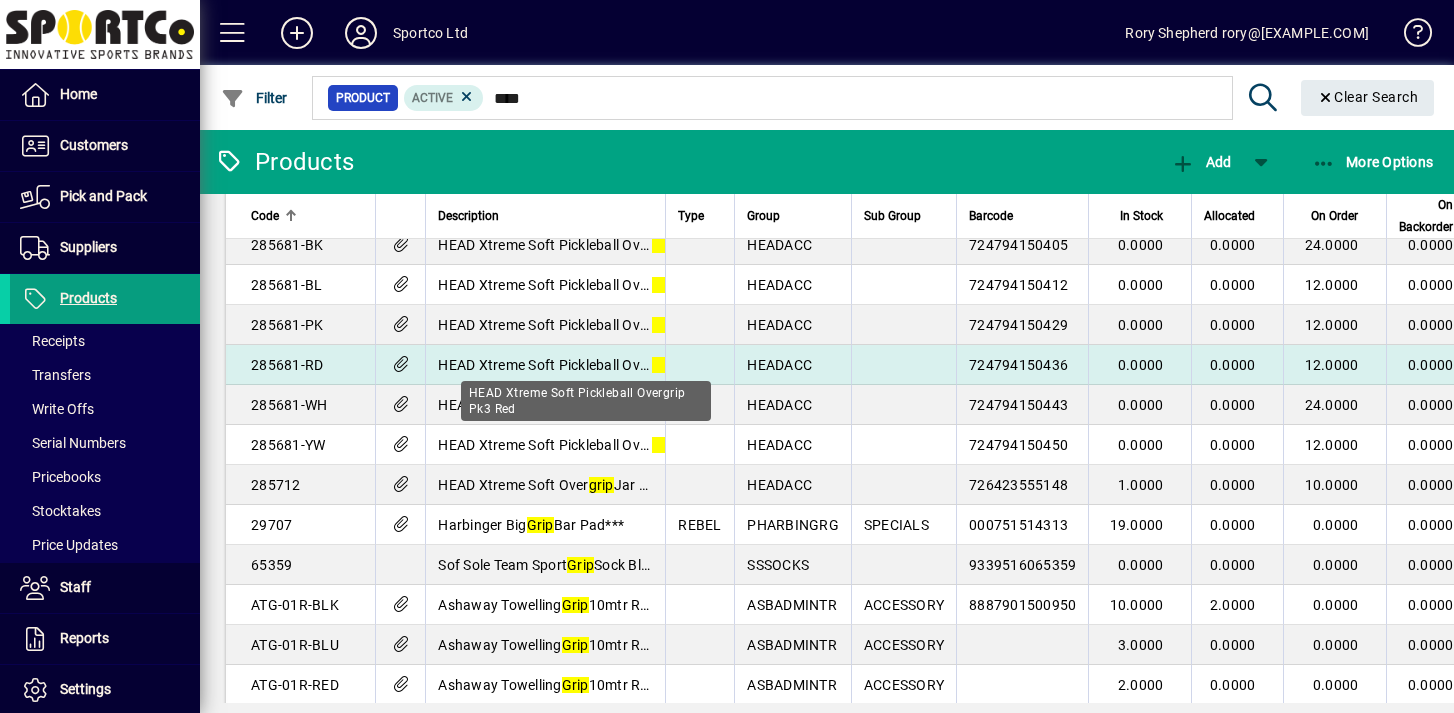 click on "HEAD Xtreme Soft Pickleball Over grip  Pk3 Red" at bounding box center [584, 365] 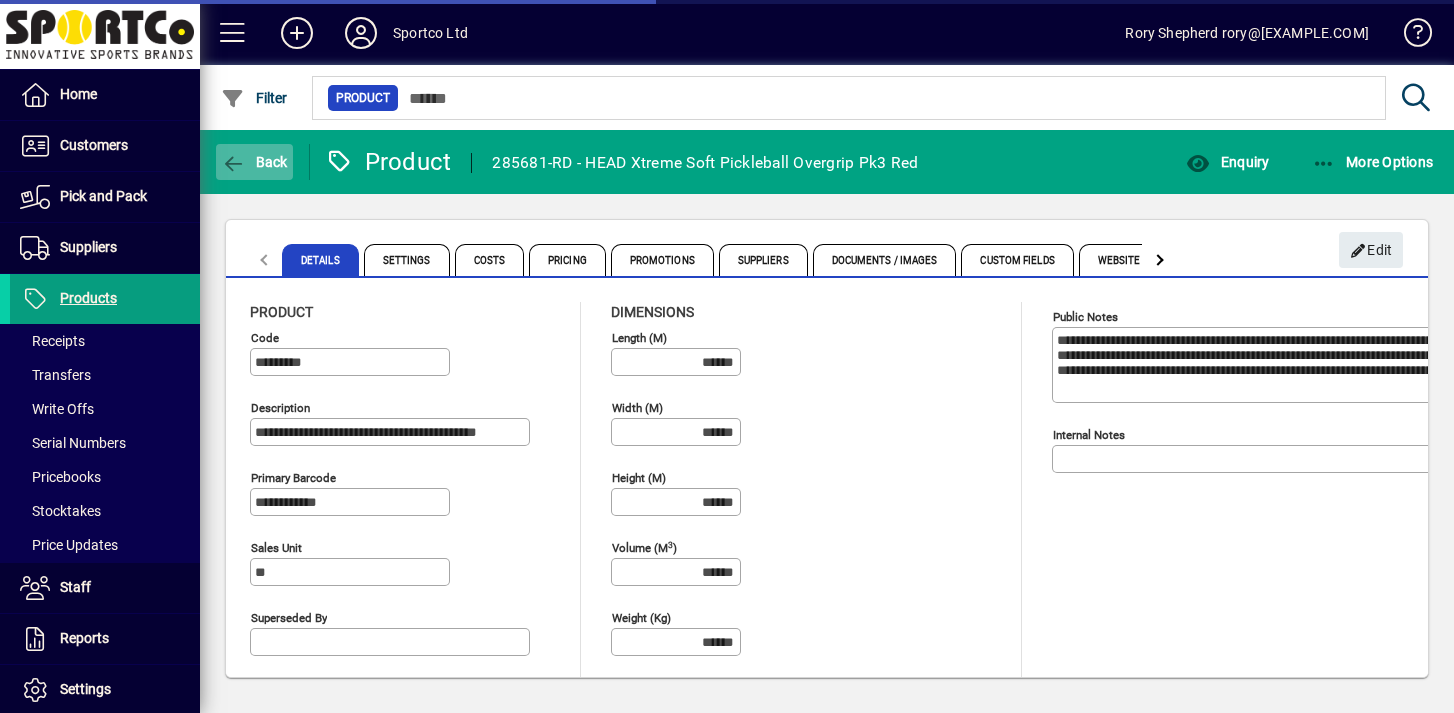 click on "Back" 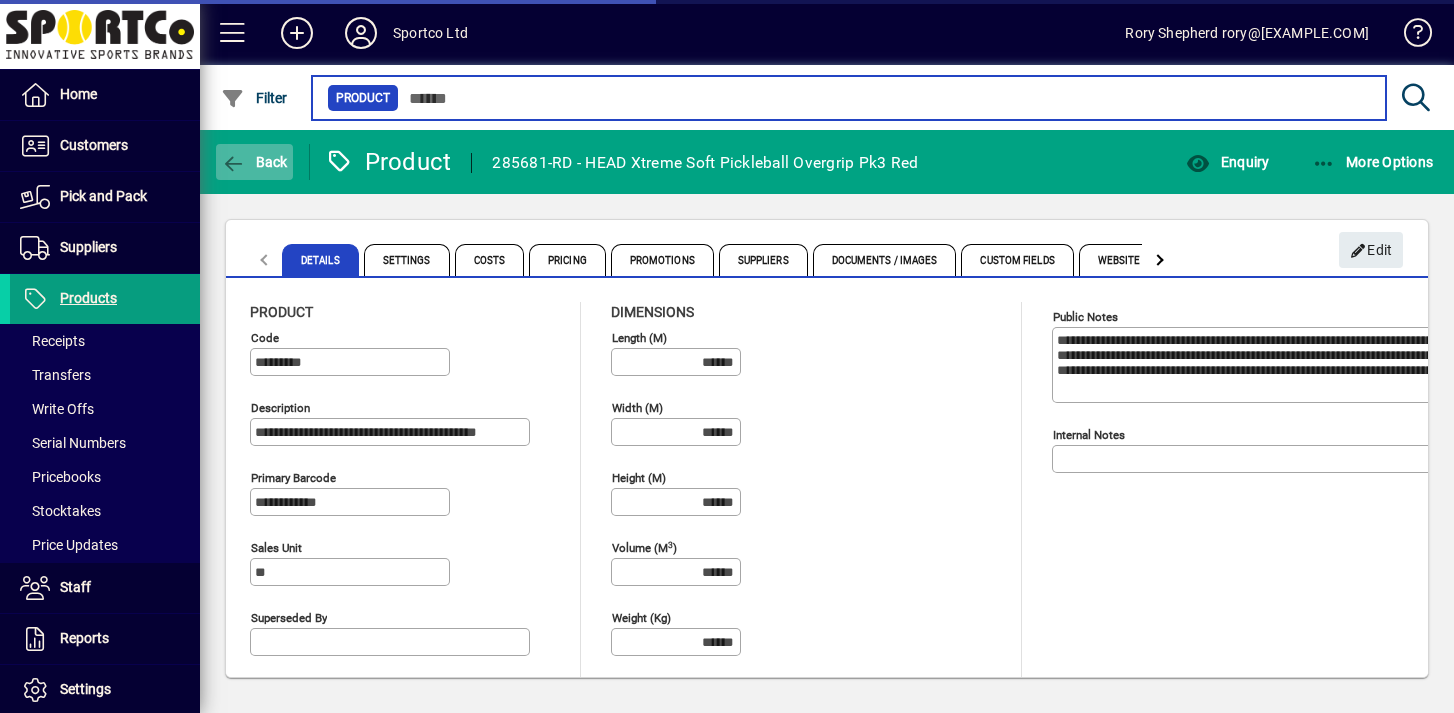 type on "****" 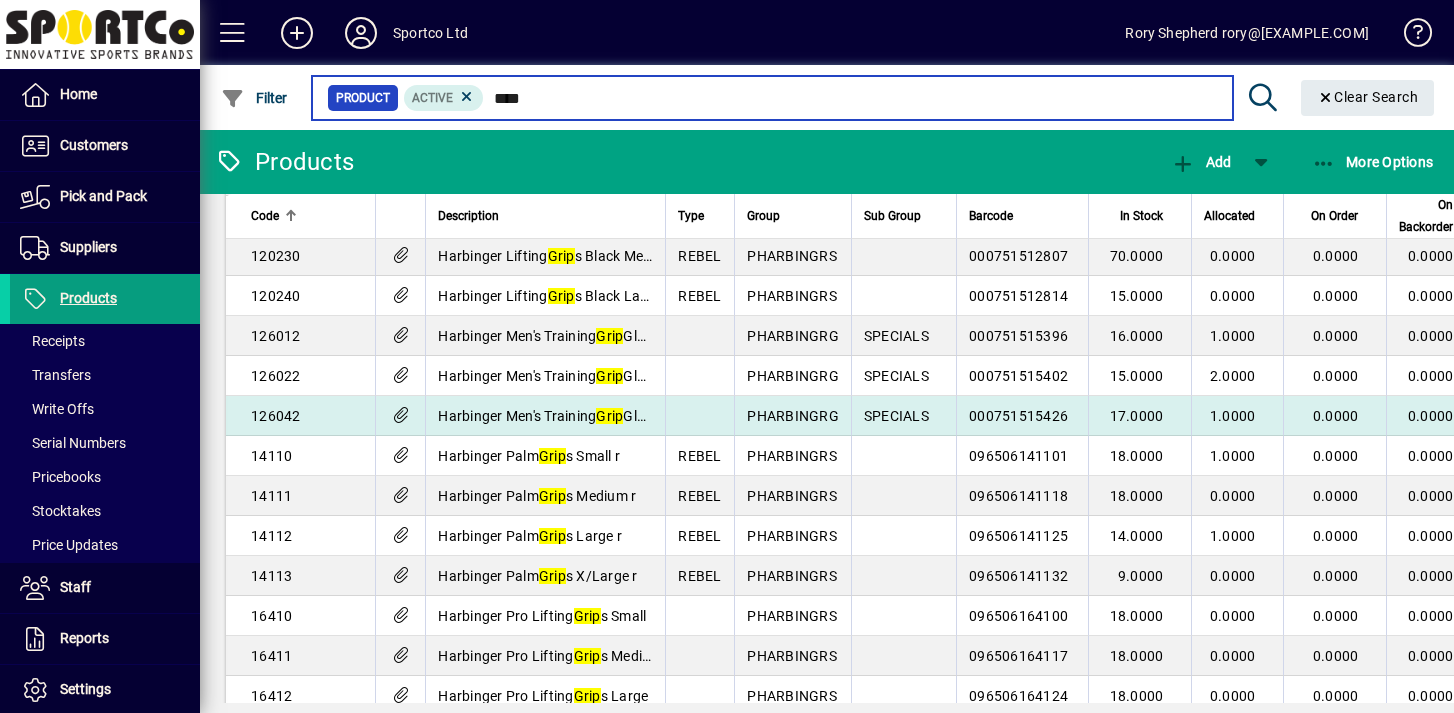scroll, scrollTop: 1121, scrollLeft: 0, axis: vertical 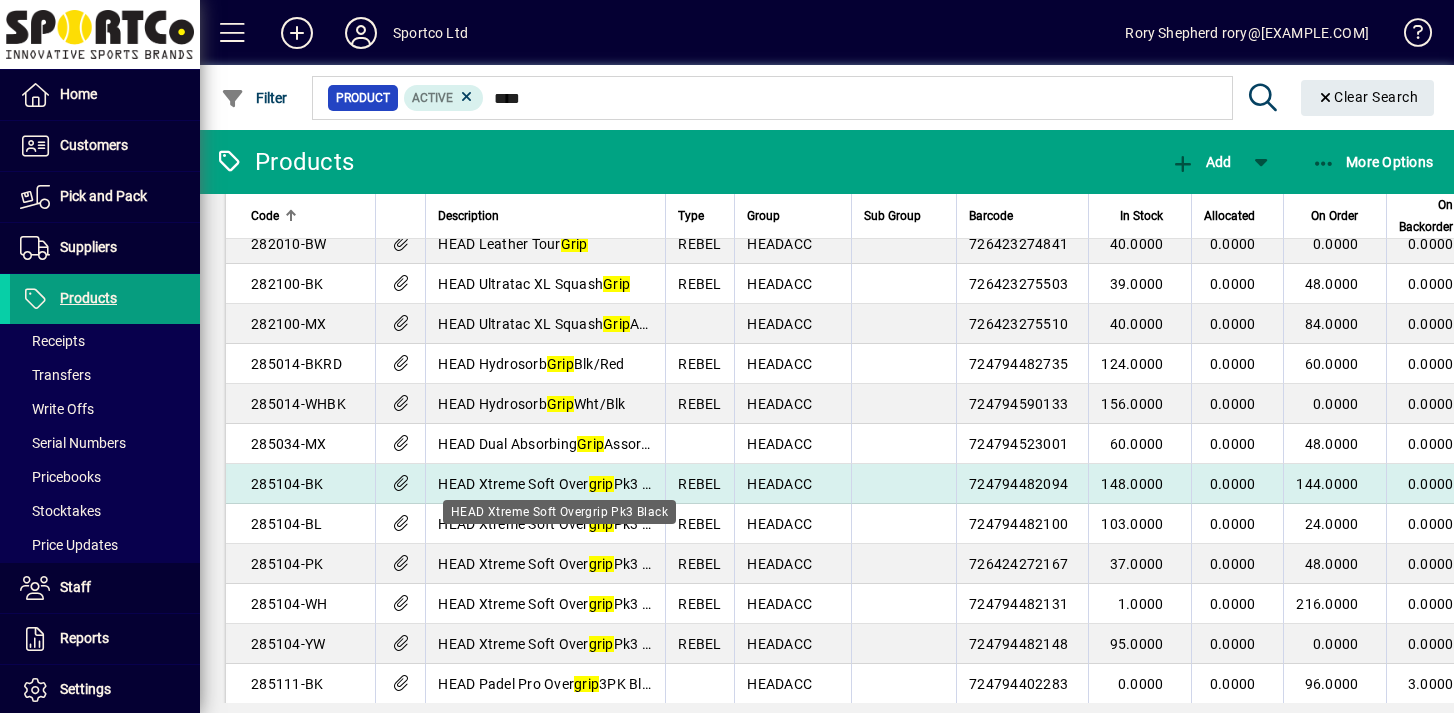 click on "HEAD Xtreme Soft Over grip  Pk3 Black" at bounding box center [557, 484] 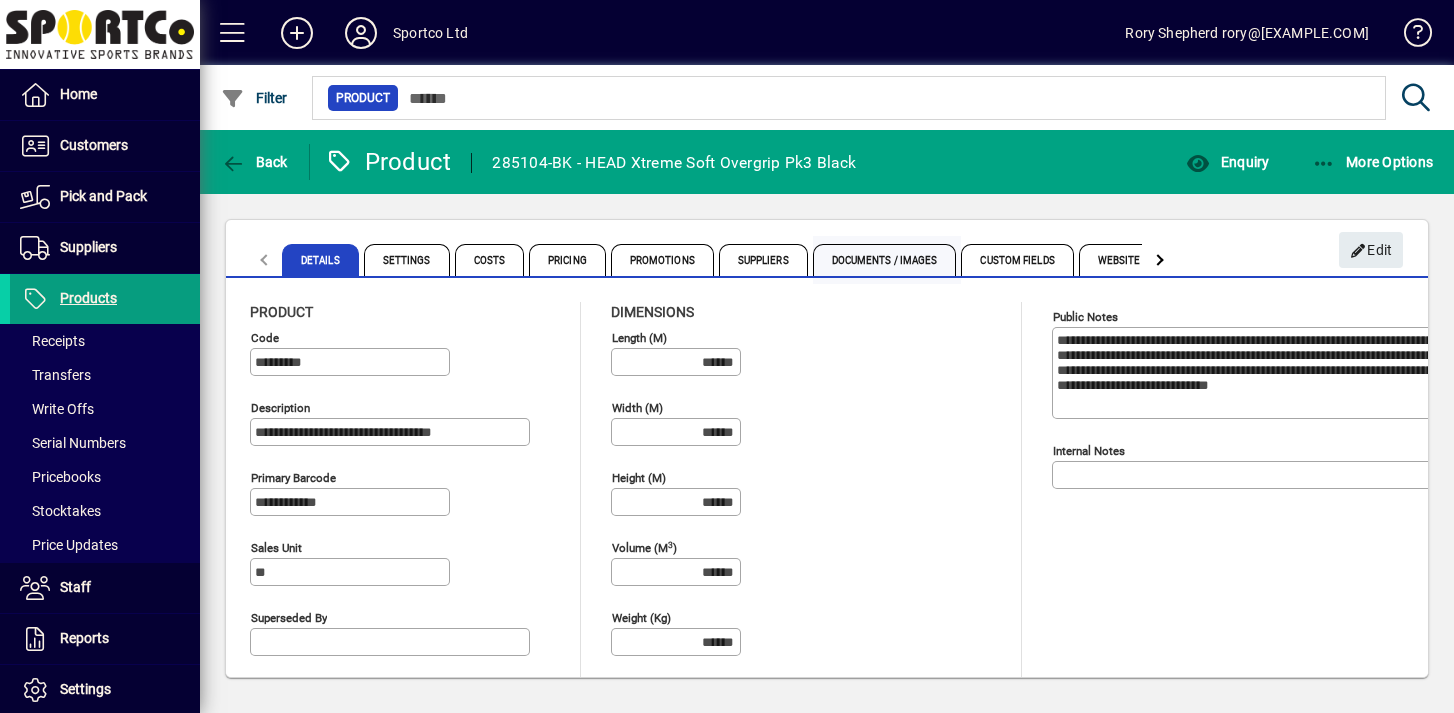 click on "Documents / Images" at bounding box center [885, 260] 